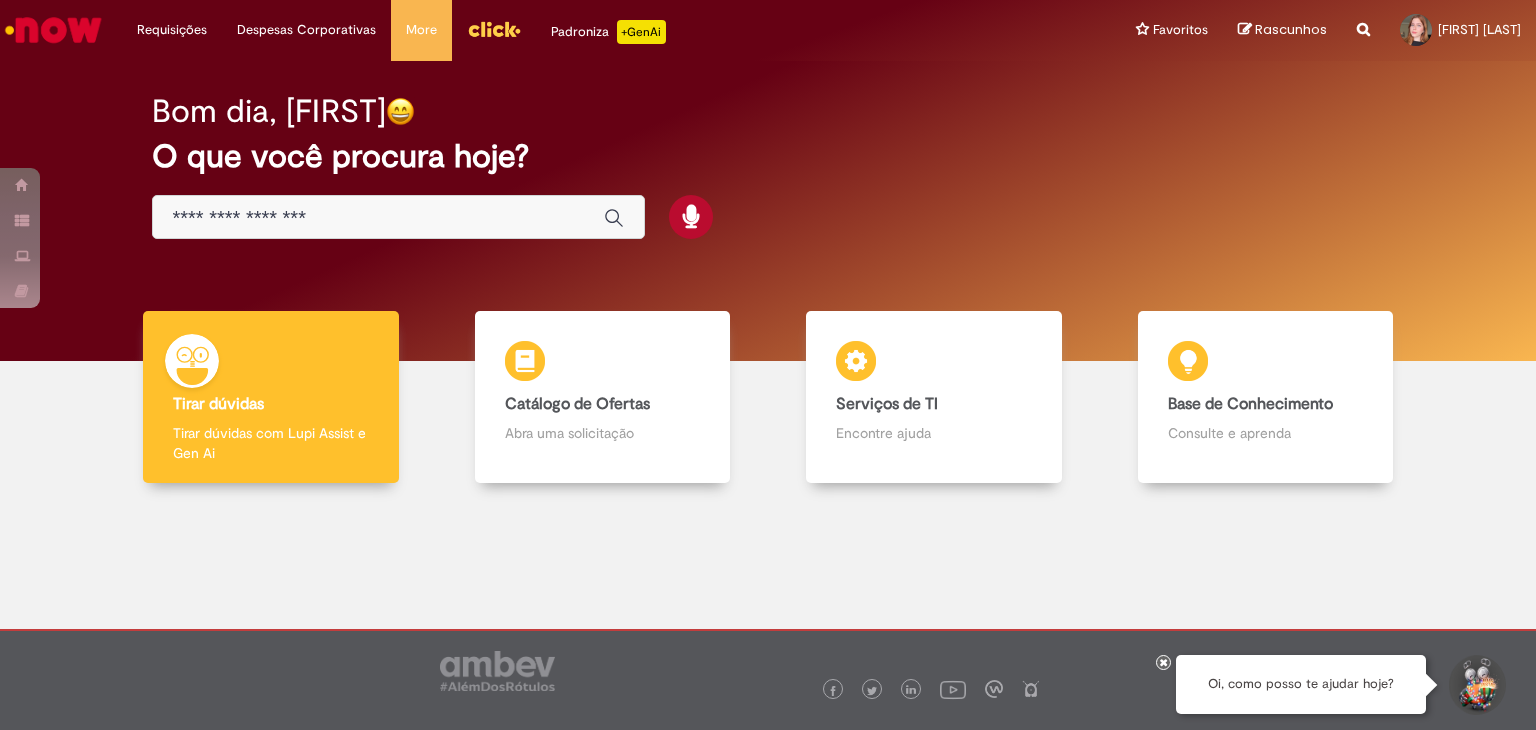 scroll, scrollTop: 0, scrollLeft: 0, axis: both 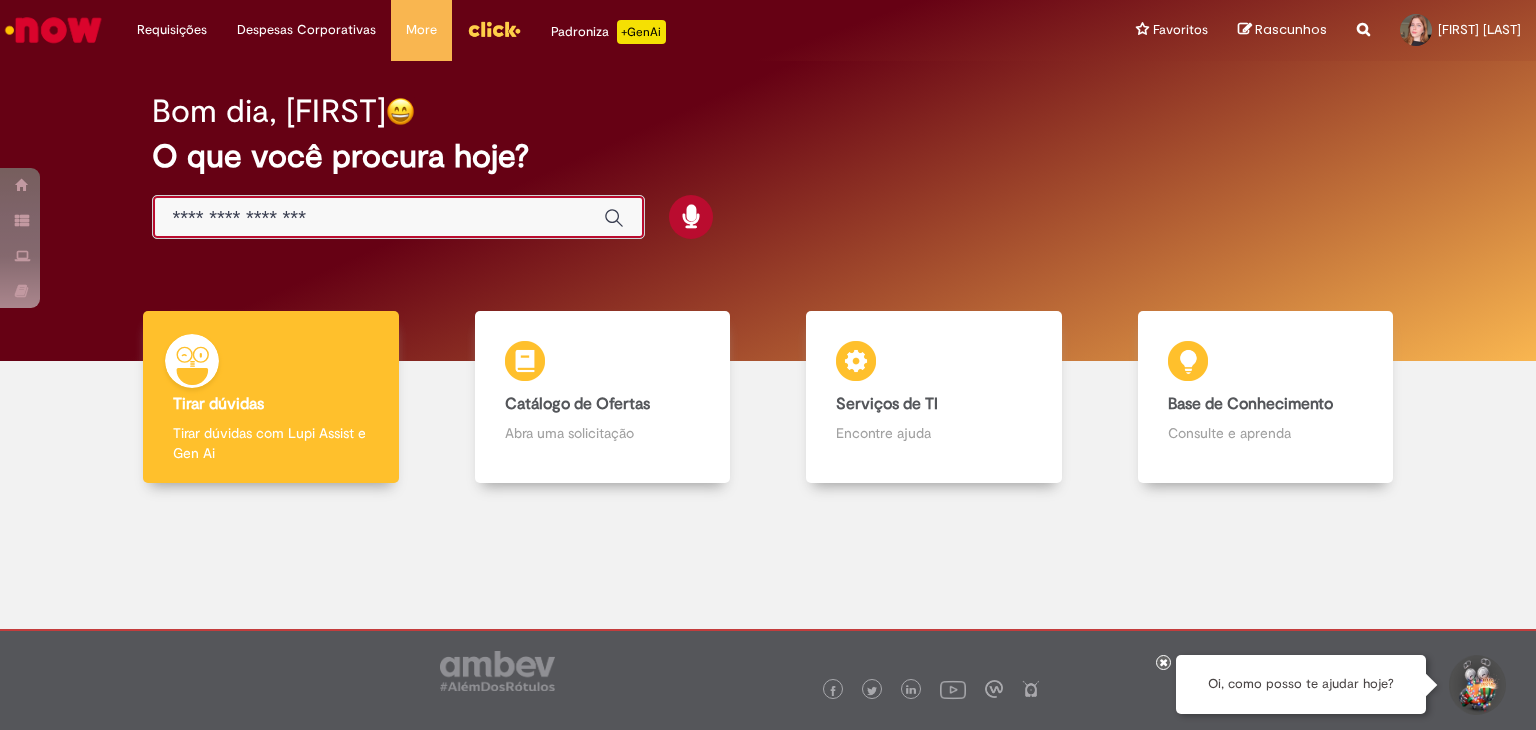 click at bounding box center [378, 218] 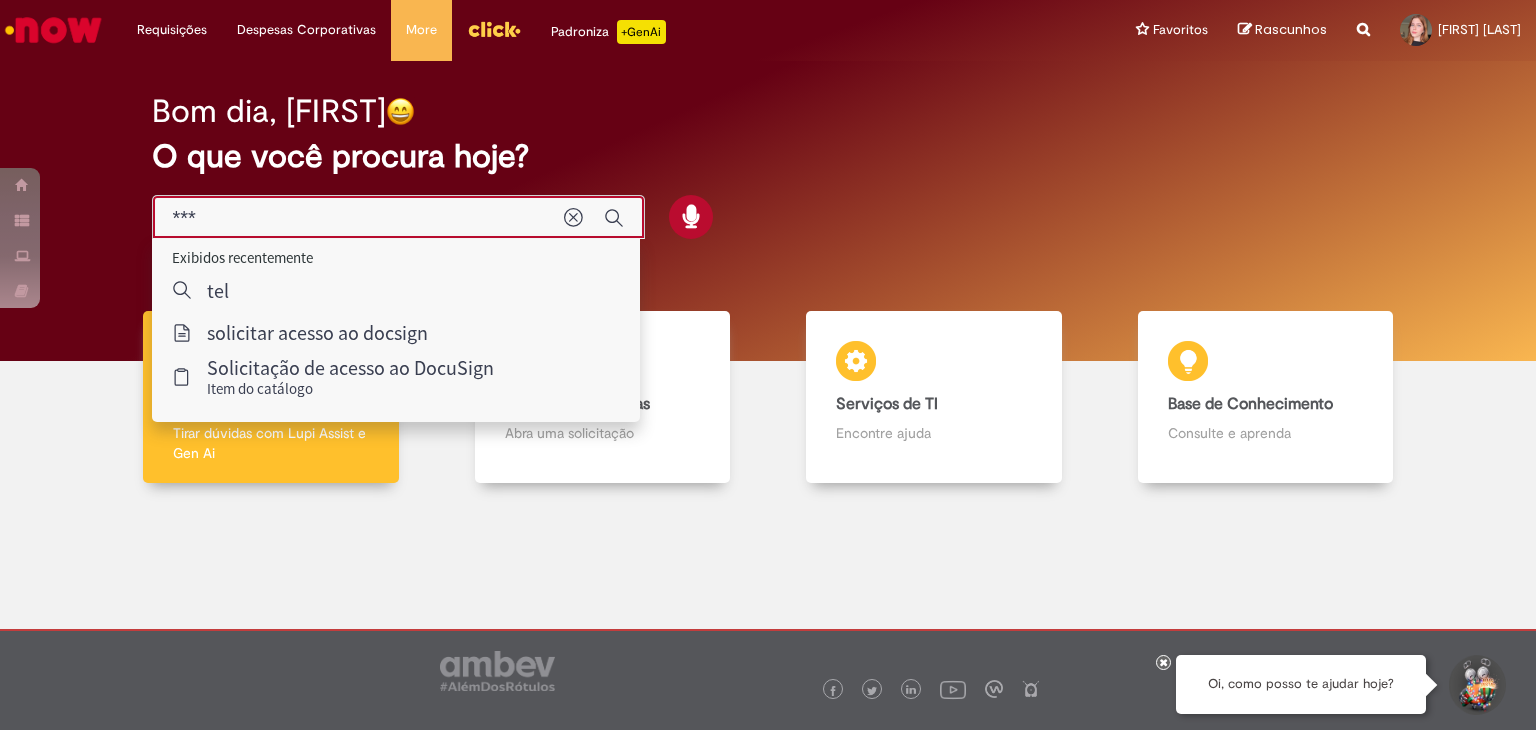 type on "****" 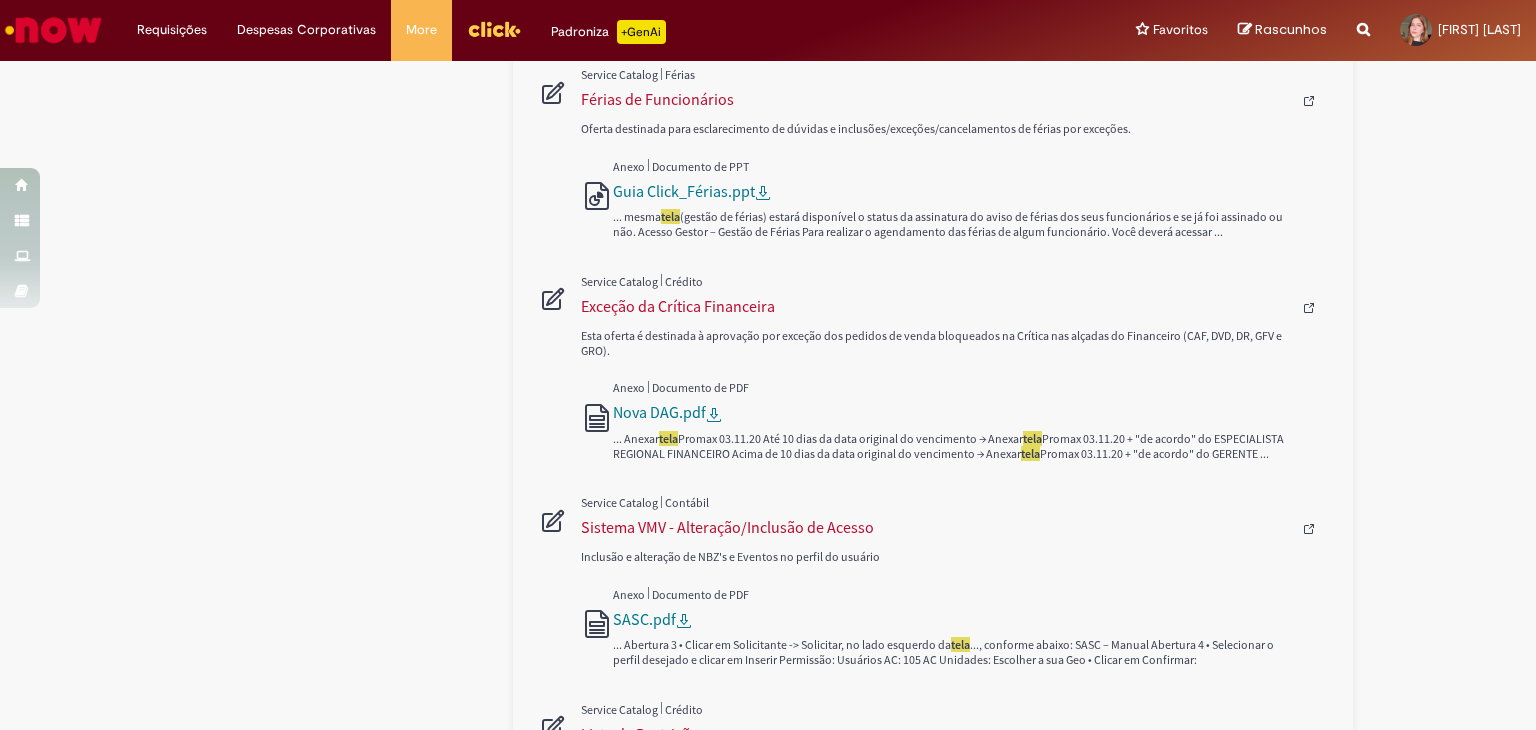 scroll, scrollTop: 1550, scrollLeft: 0, axis: vertical 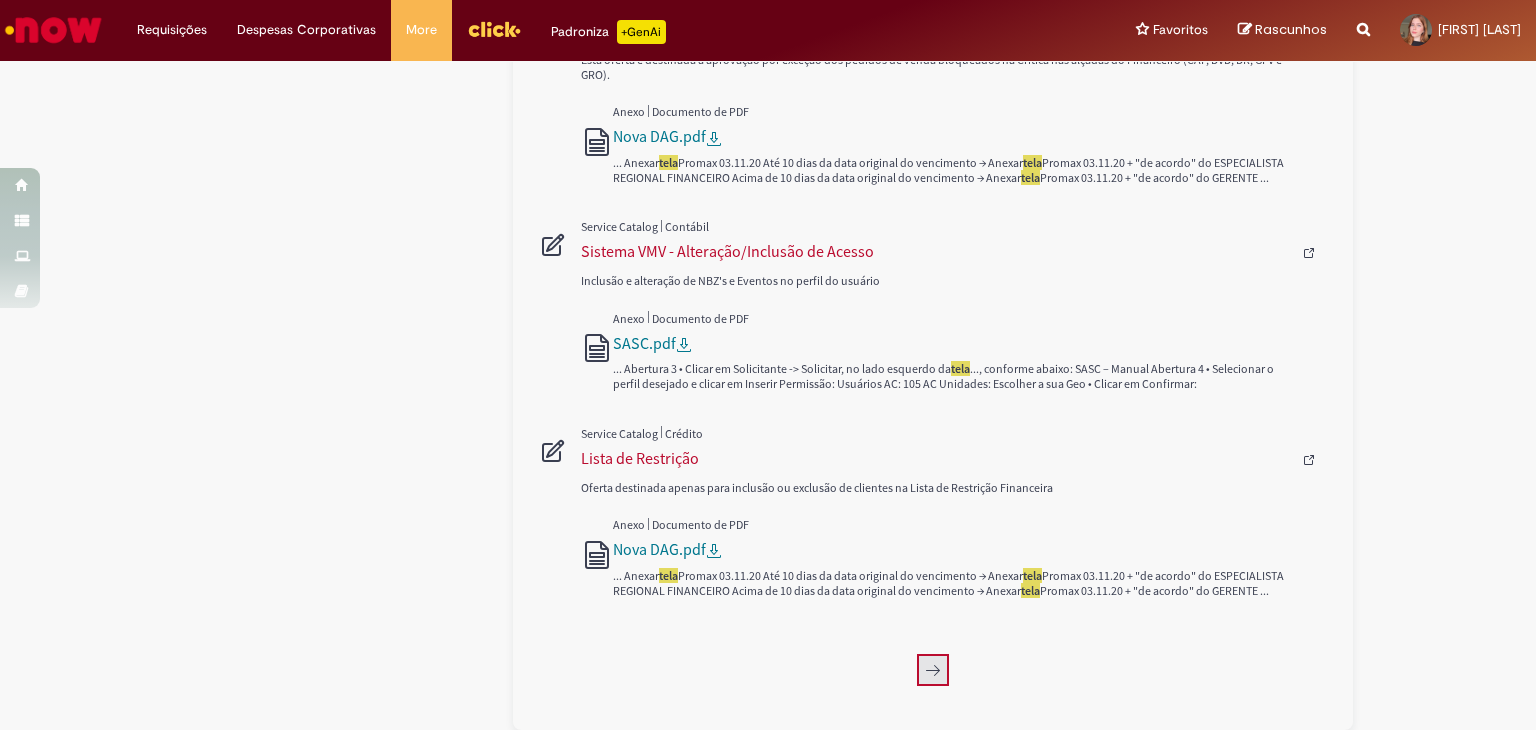 click at bounding box center [933, 670] 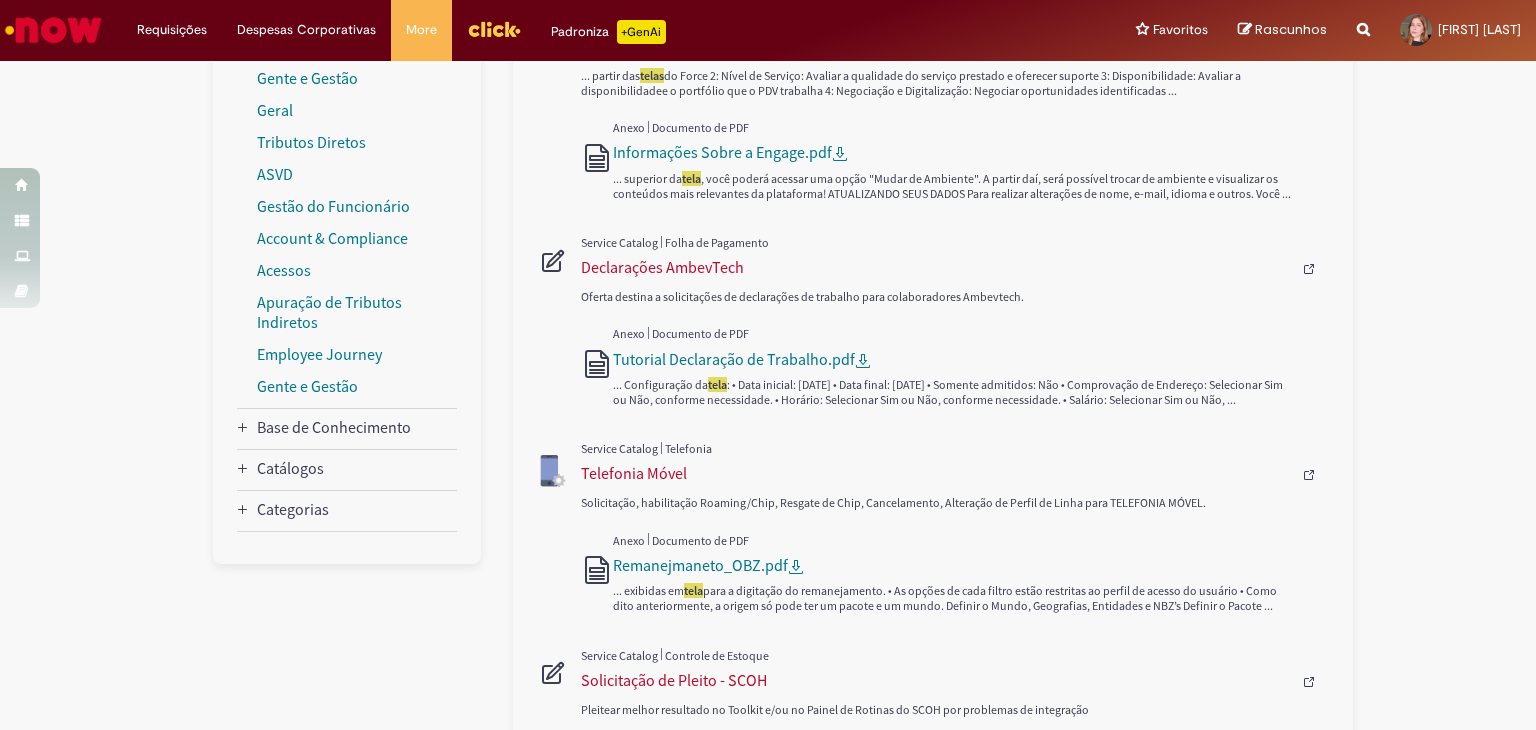 scroll, scrollTop: 0, scrollLeft: 0, axis: both 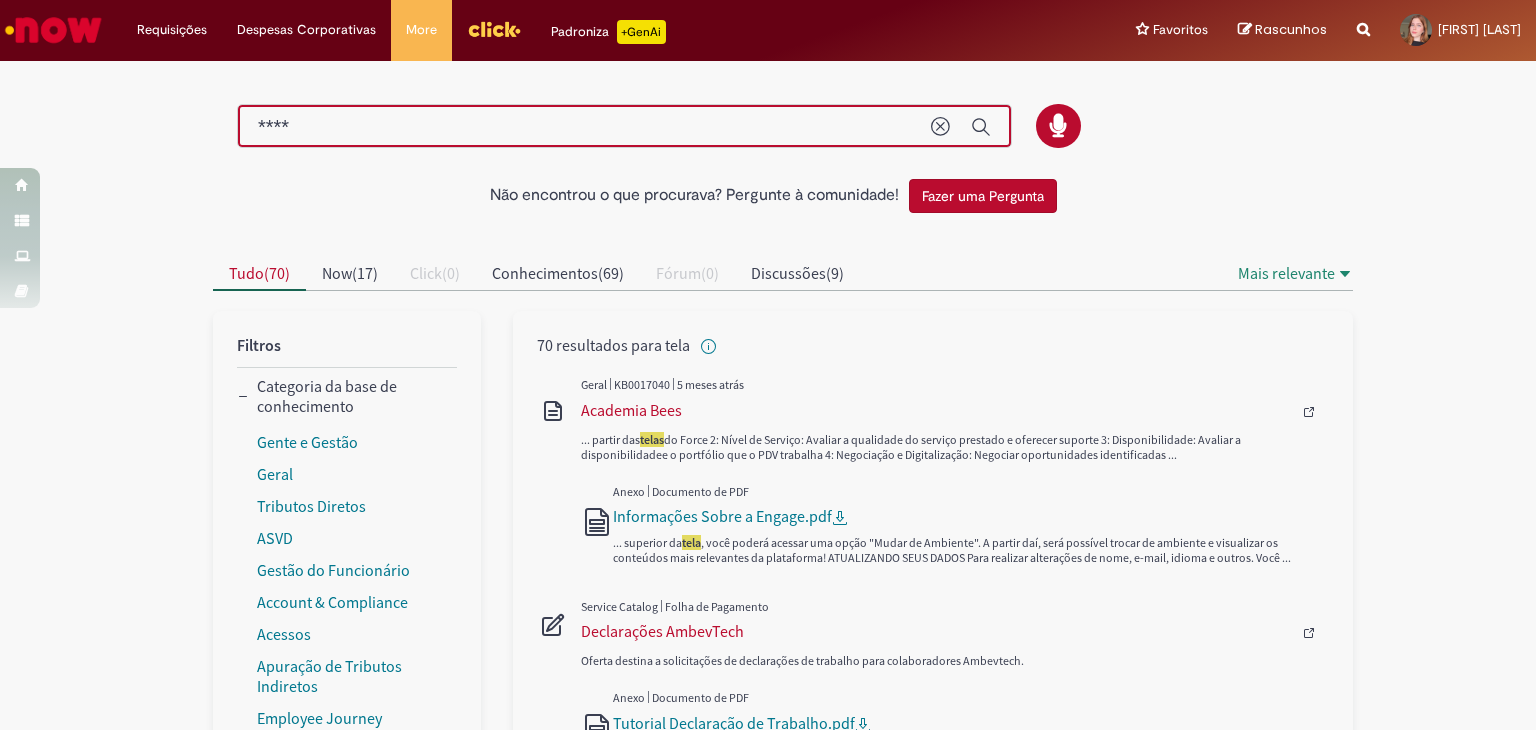 click on "****" at bounding box center (584, 127) 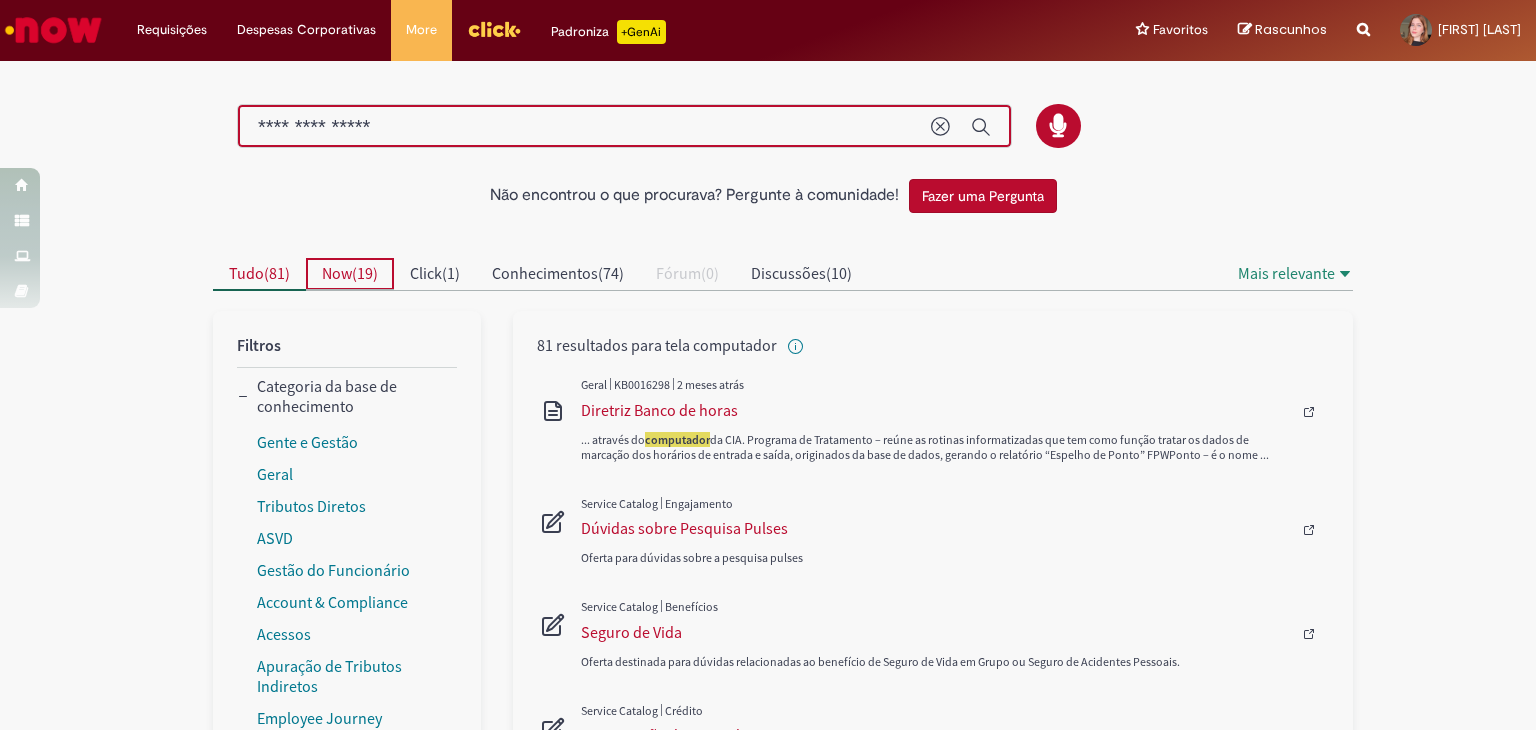 click on "Now  ( 19 )" at bounding box center (350, 274) 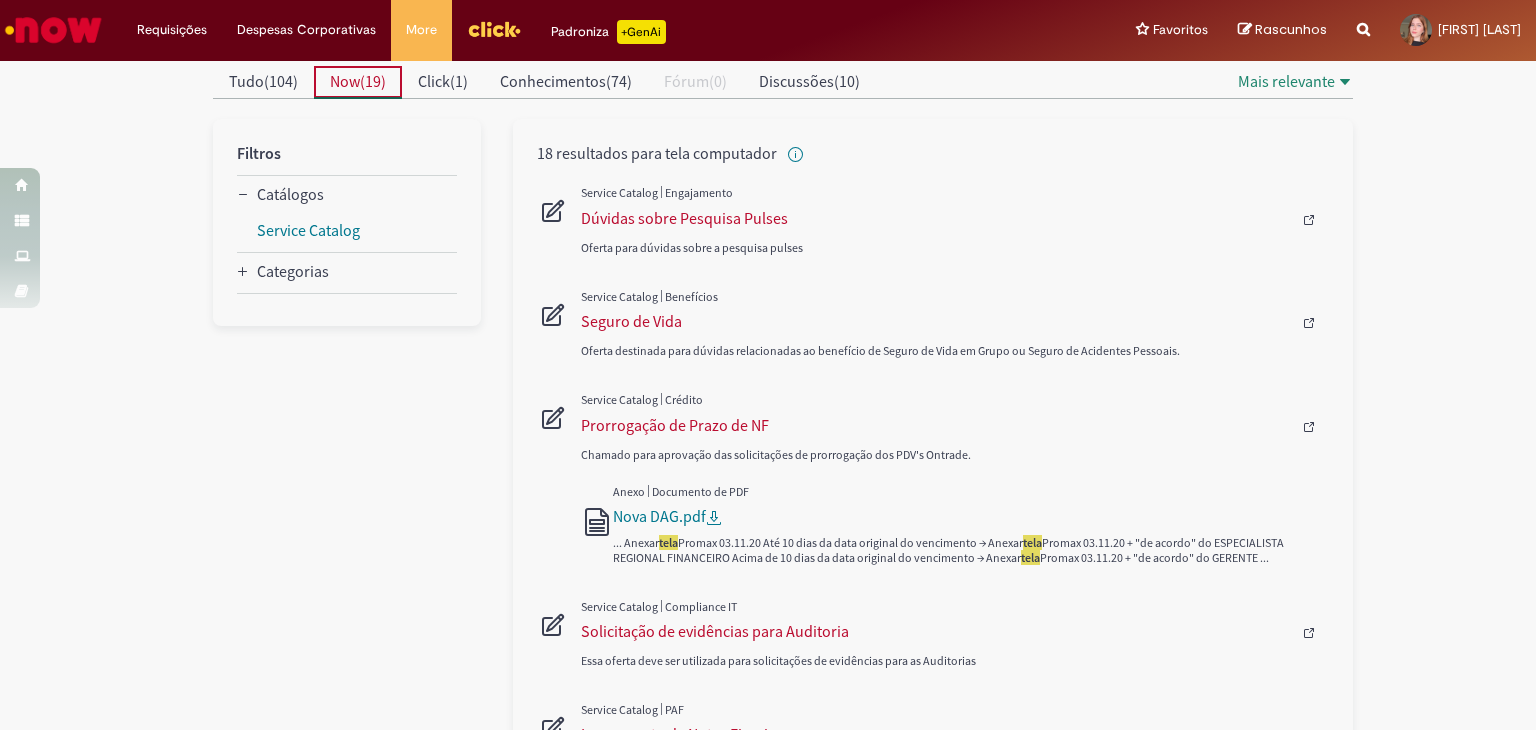 scroll, scrollTop: 0, scrollLeft: 0, axis: both 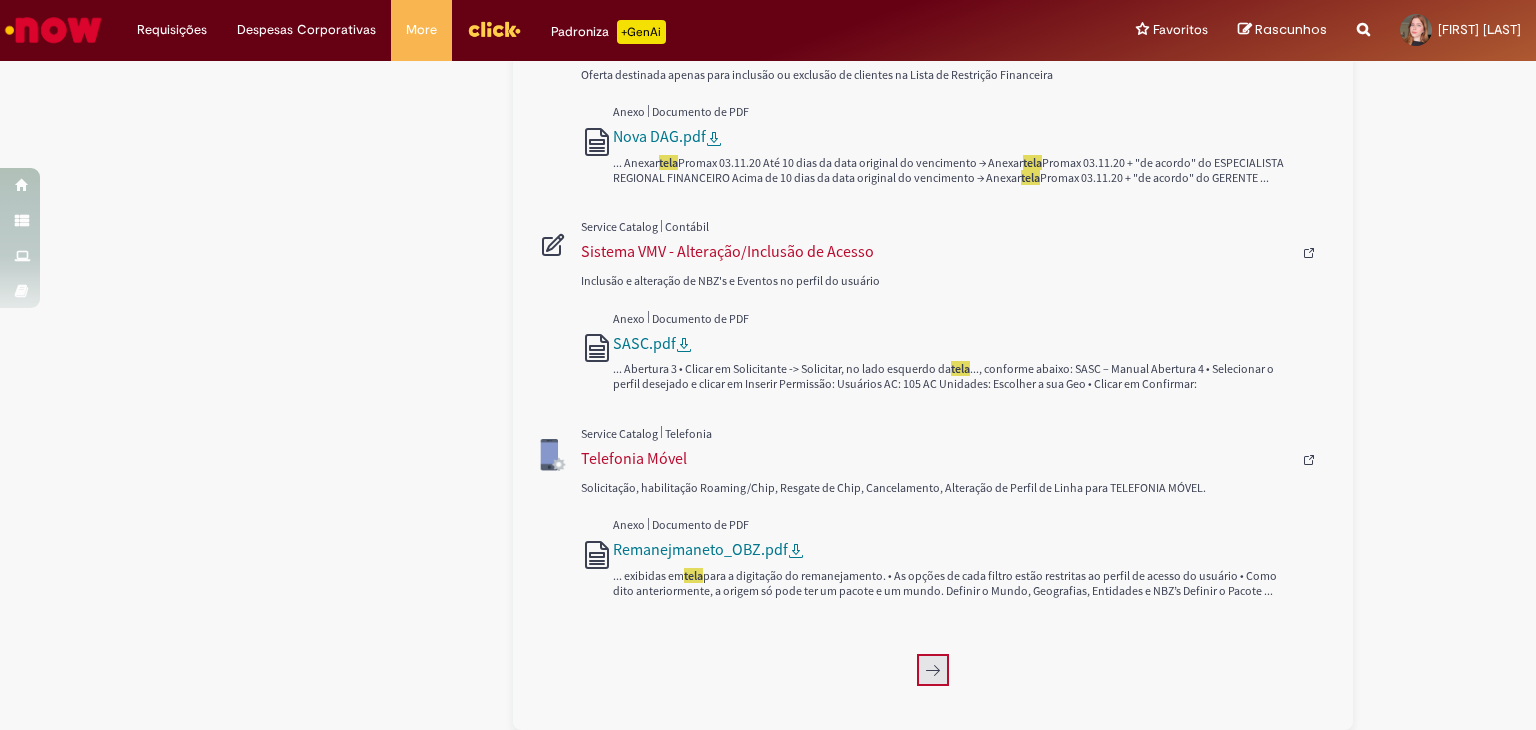 click 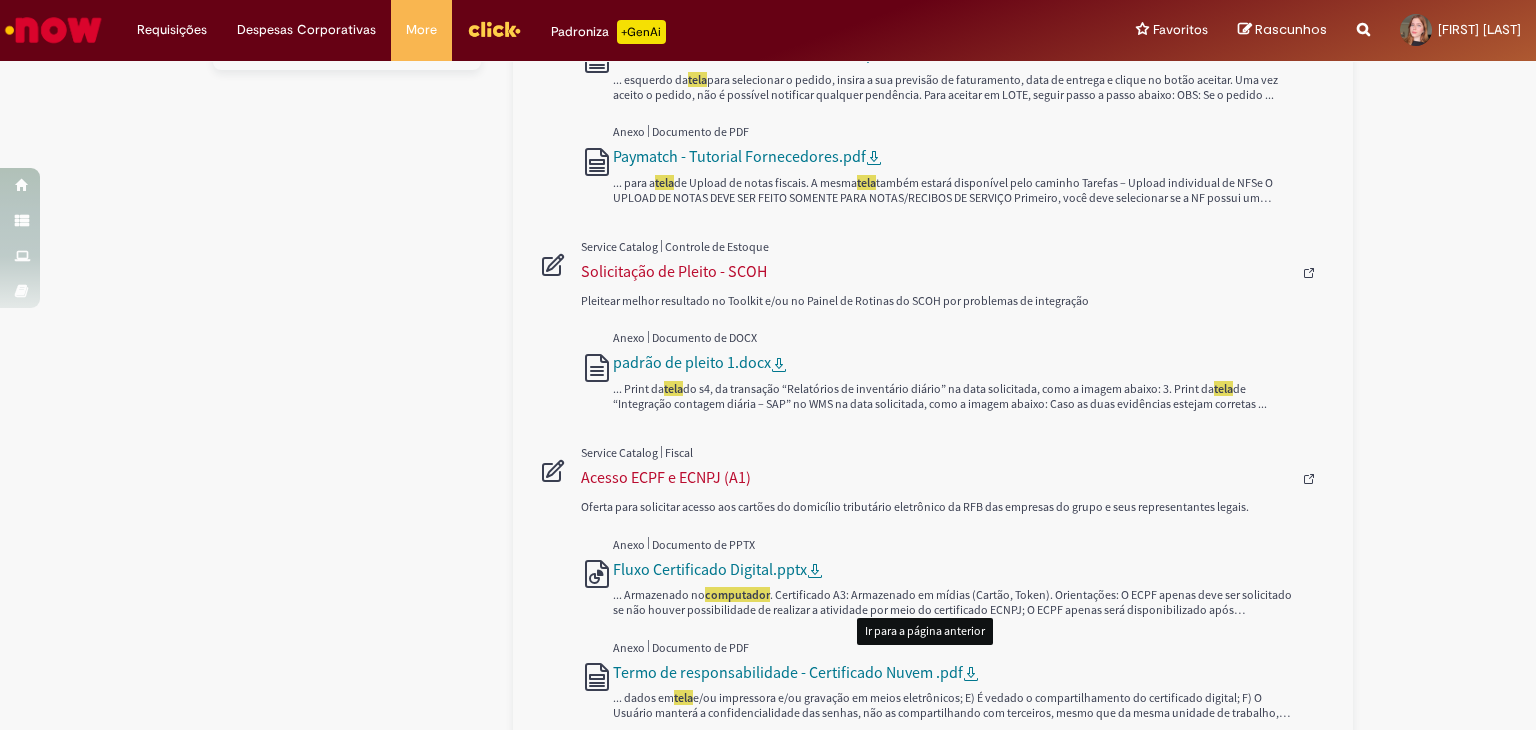 scroll, scrollTop: 0, scrollLeft: 0, axis: both 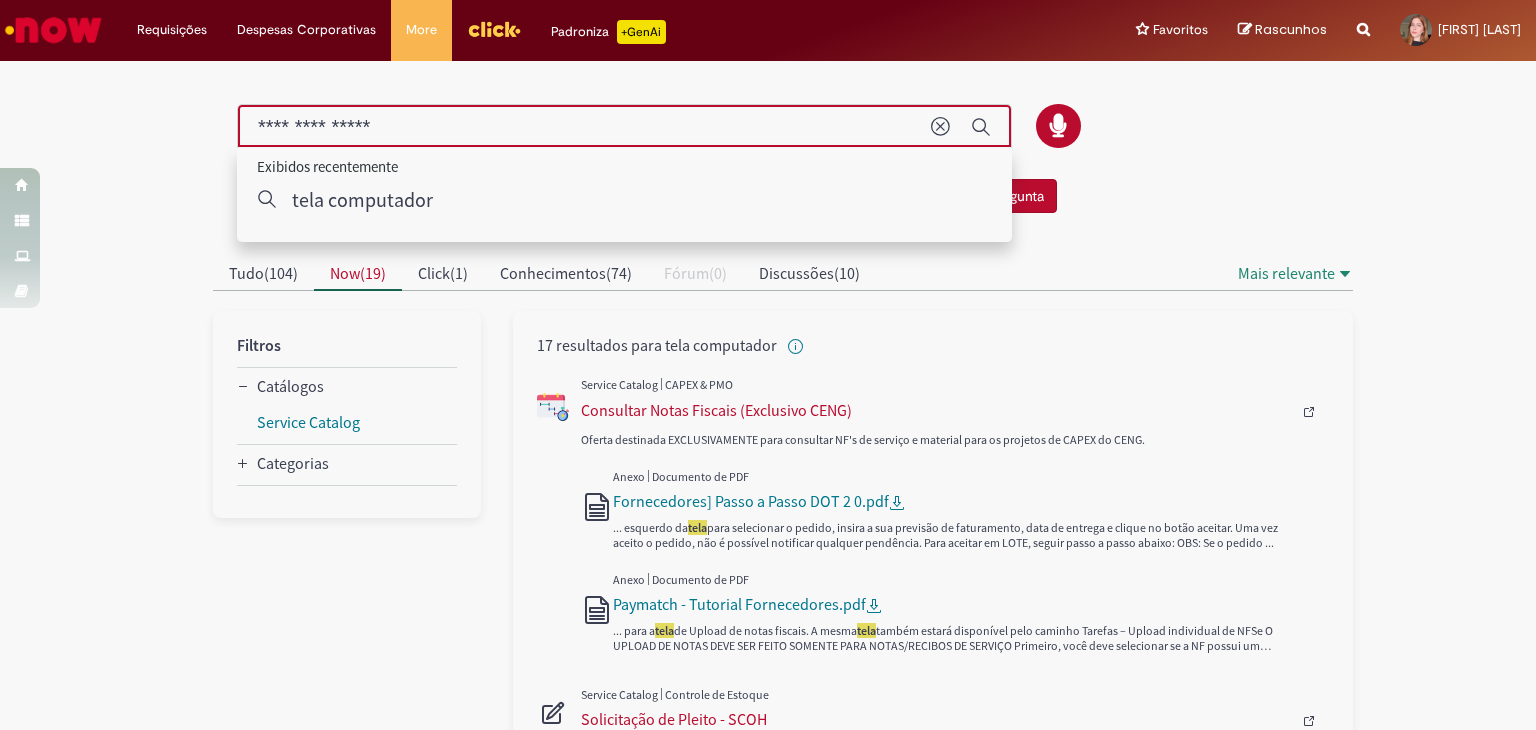 click on "**********" at bounding box center [584, 127] 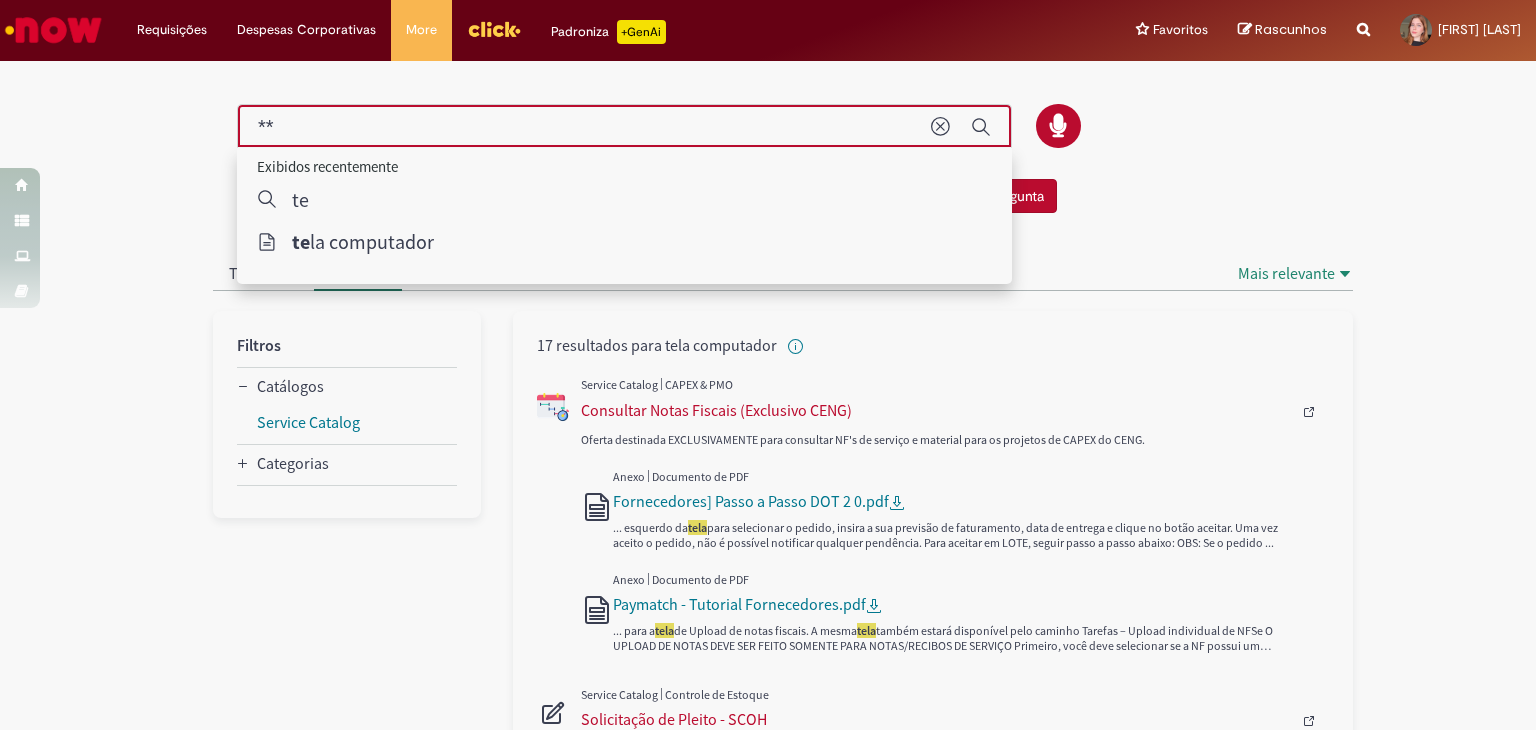 type on "*" 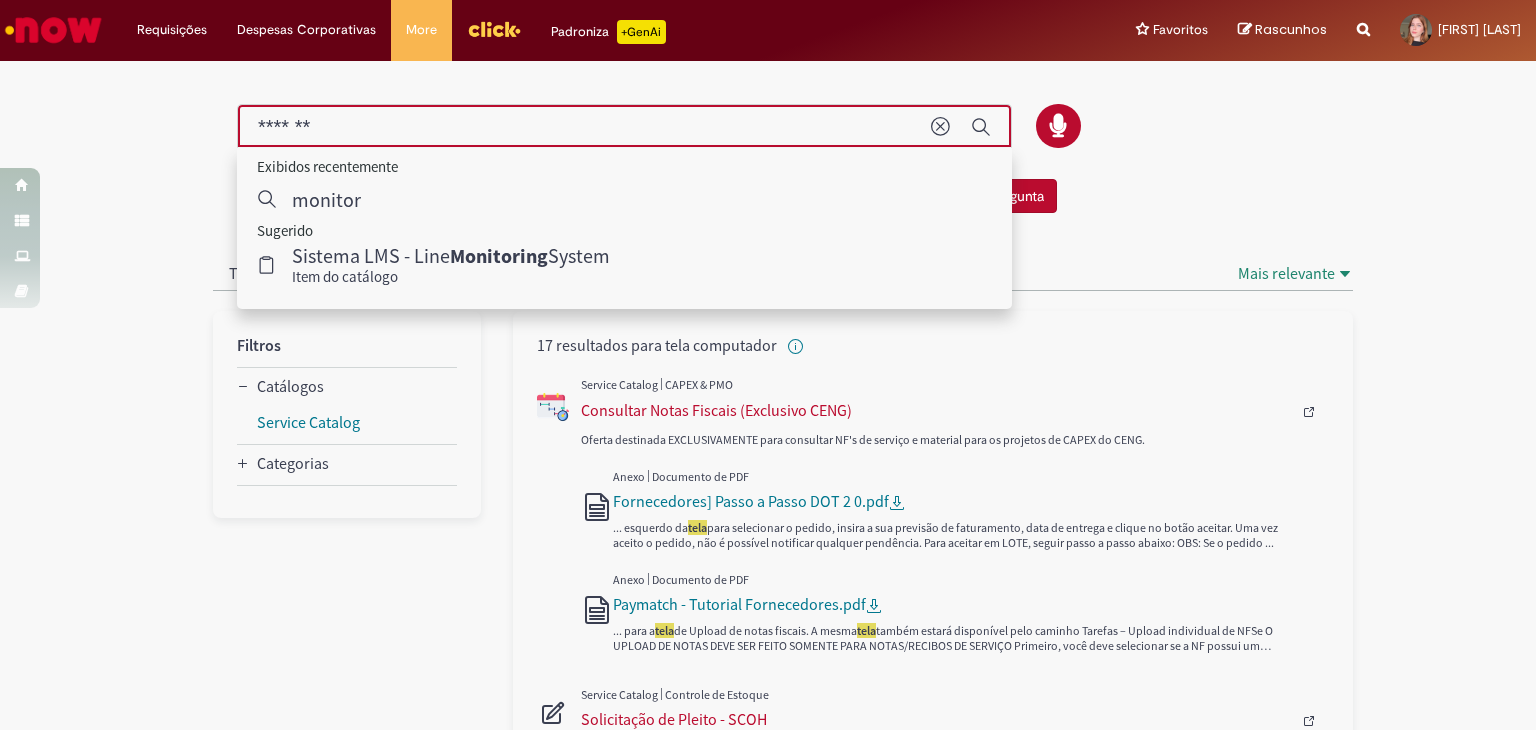 type on "*******" 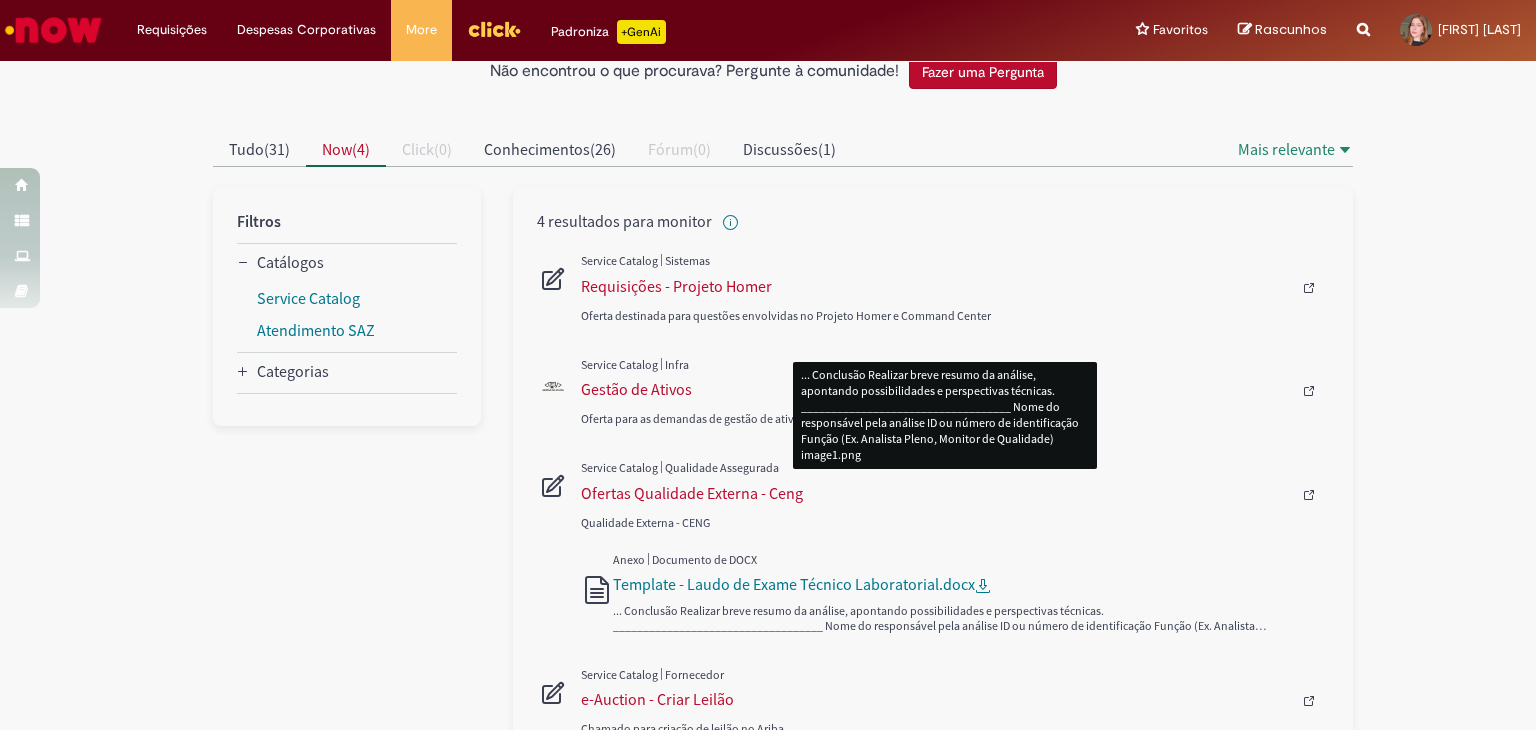 scroll, scrollTop: 0, scrollLeft: 0, axis: both 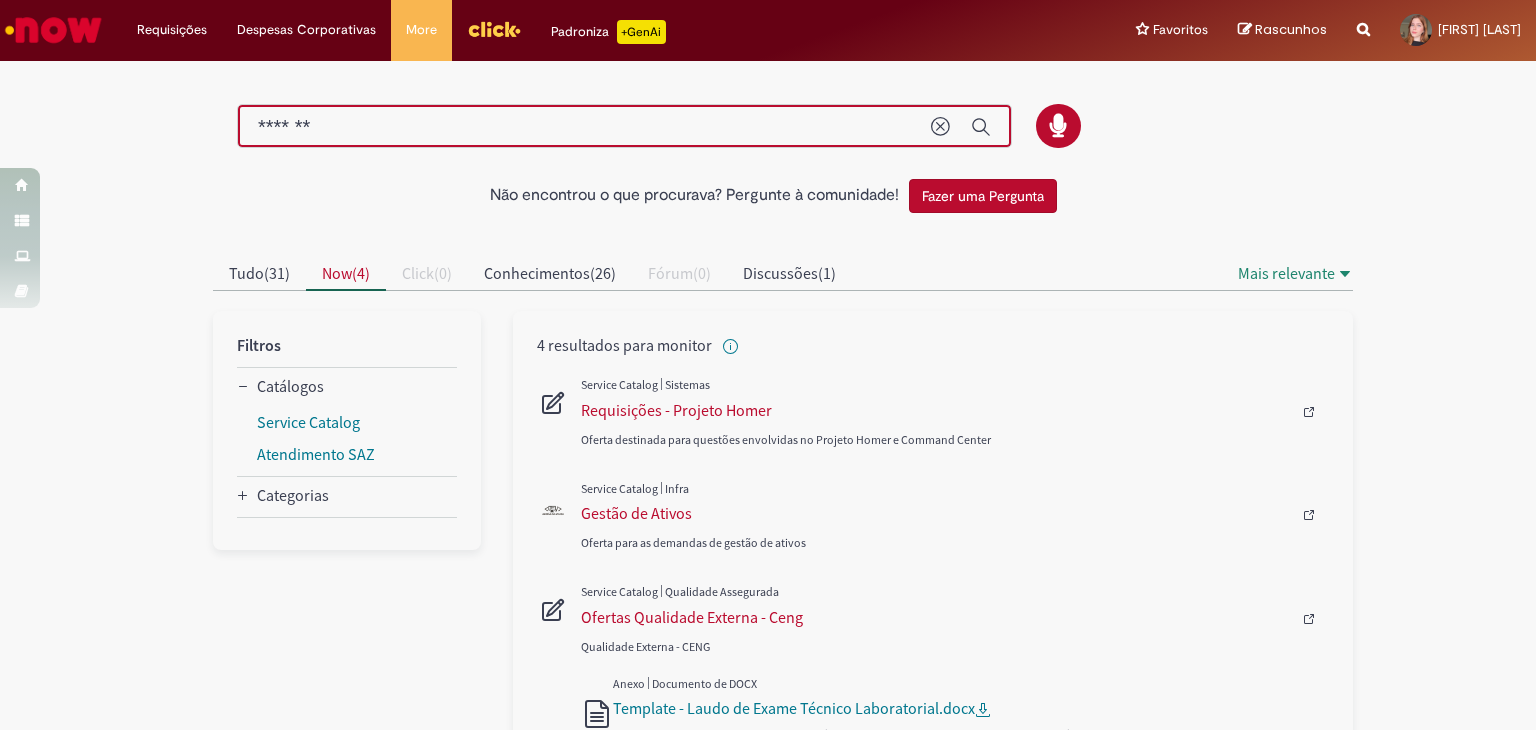 click at bounding box center (768, 233) 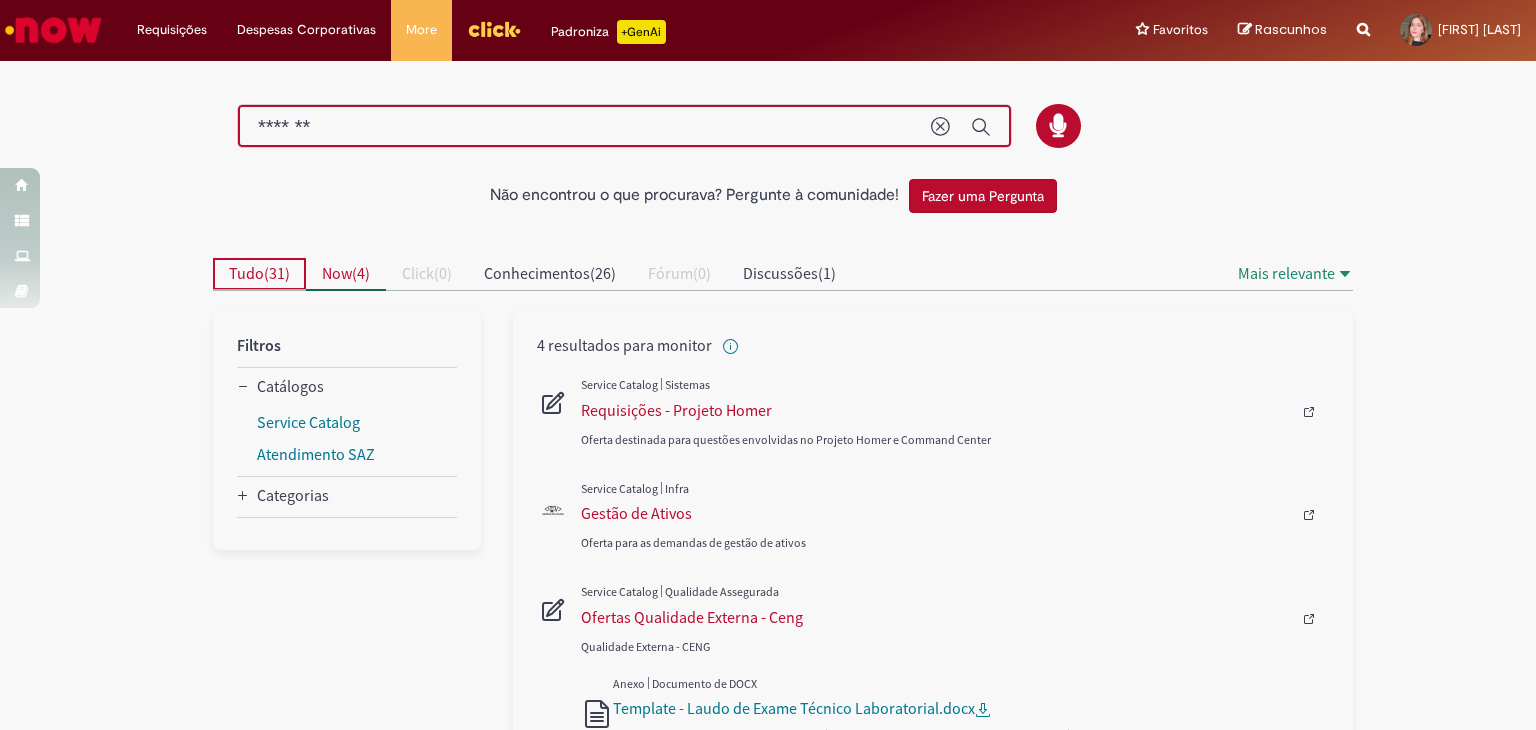 click on "Tudo  ( 31 )" at bounding box center (259, 274) 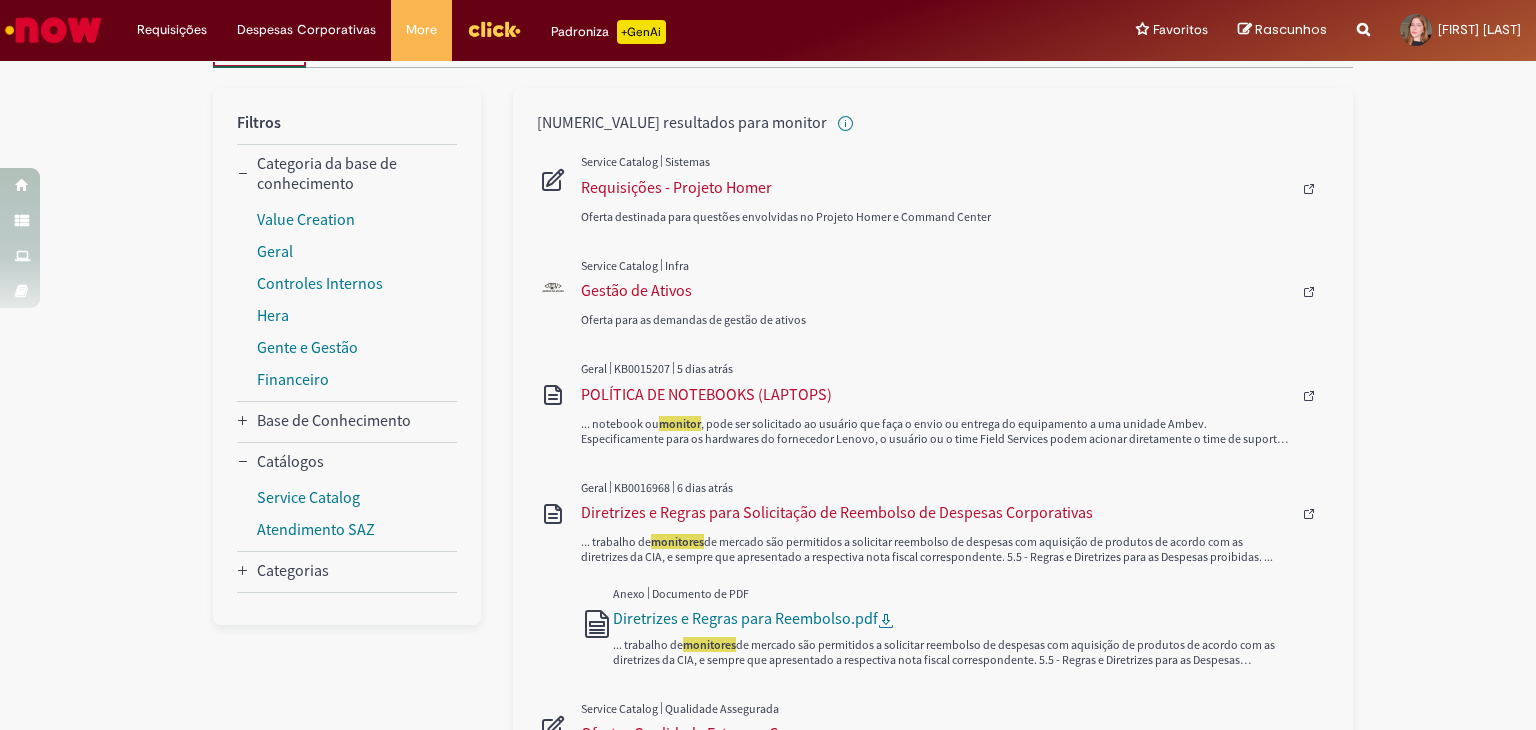 scroll, scrollTop: 224, scrollLeft: 0, axis: vertical 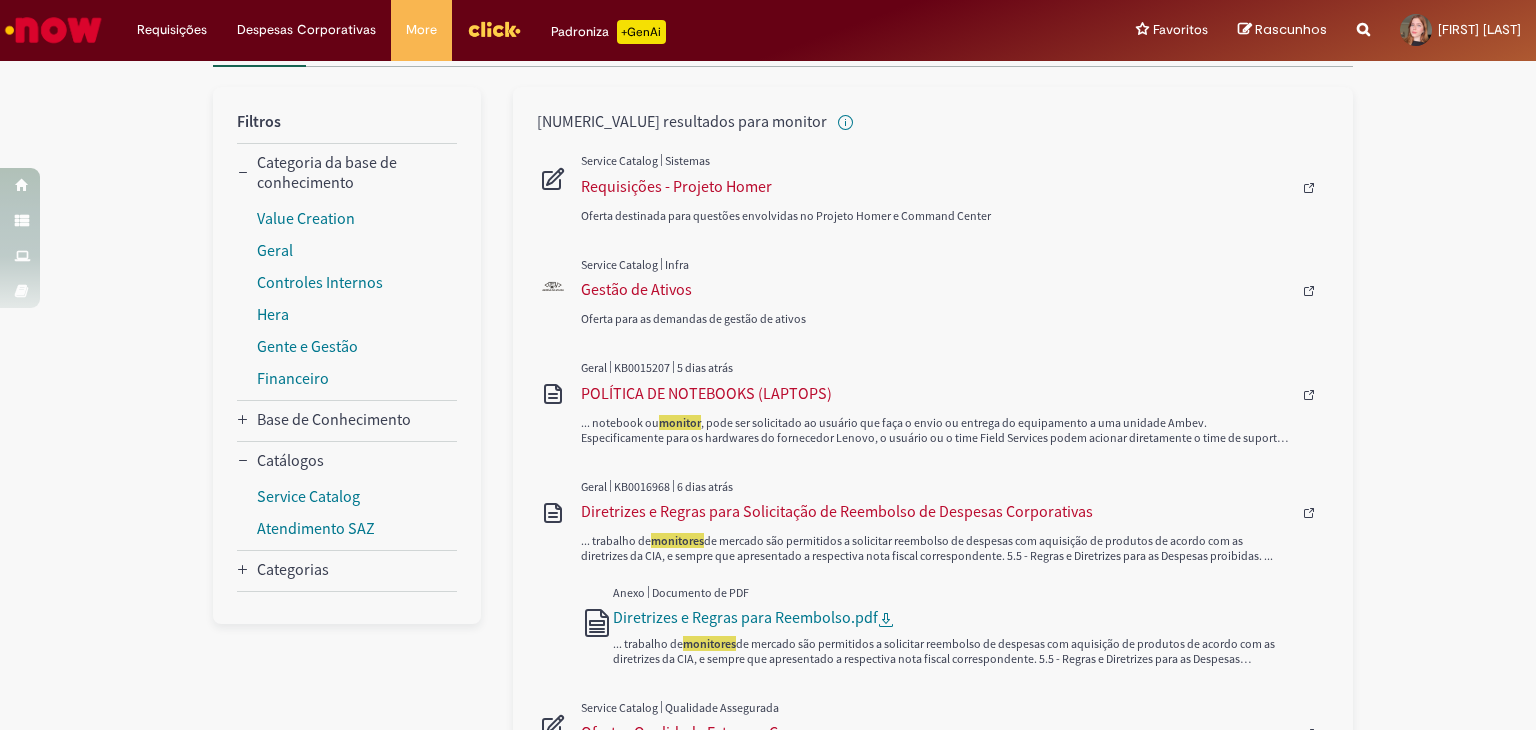 click on "... notebook ou  monitor , pode ser solicitado ao usuário que faça o envio ou entrega do equipamento a uma unidade Ambev. Especificamente para os hardwares do fornecedor Lenovo, o usuário ou o time Field Services podem acionar diretamente o time de suporte Lenovo. ..." at bounding box center (936, 430) 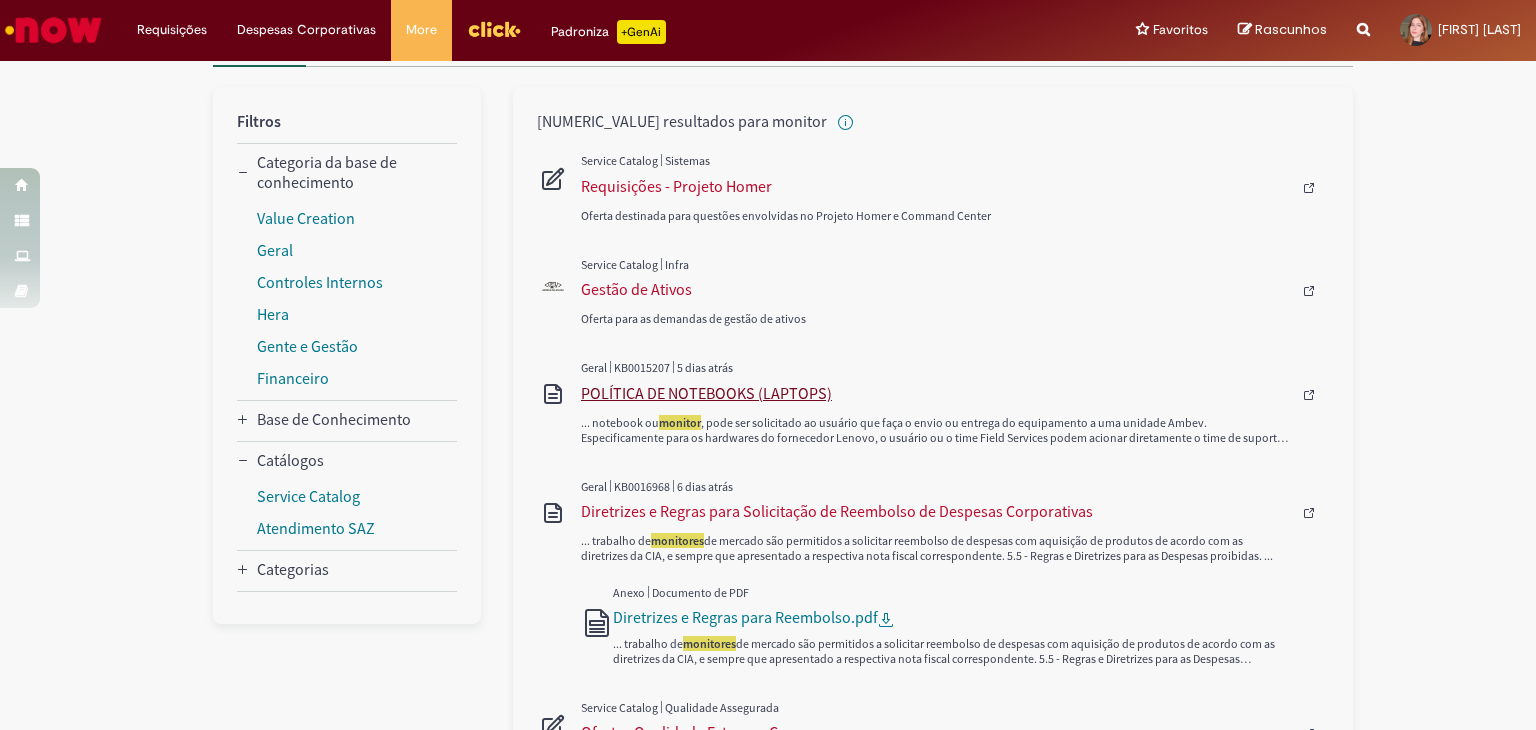 click on "POLÍTICA DE NOTEBOOKS (LAPTOPS)" at bounding box center [936, 393] 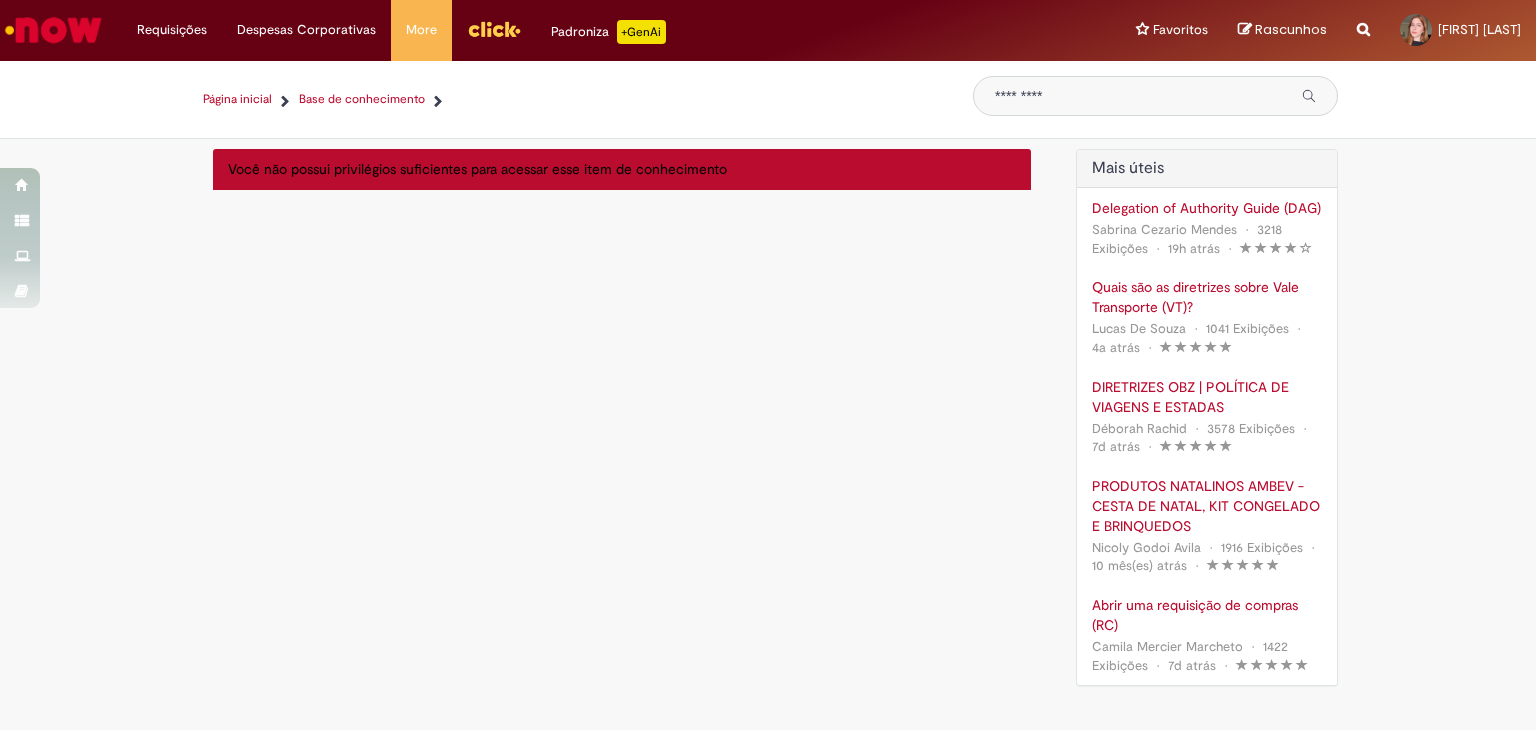scroll, scrollTop: 0, scrollLeft: 0, axis: both 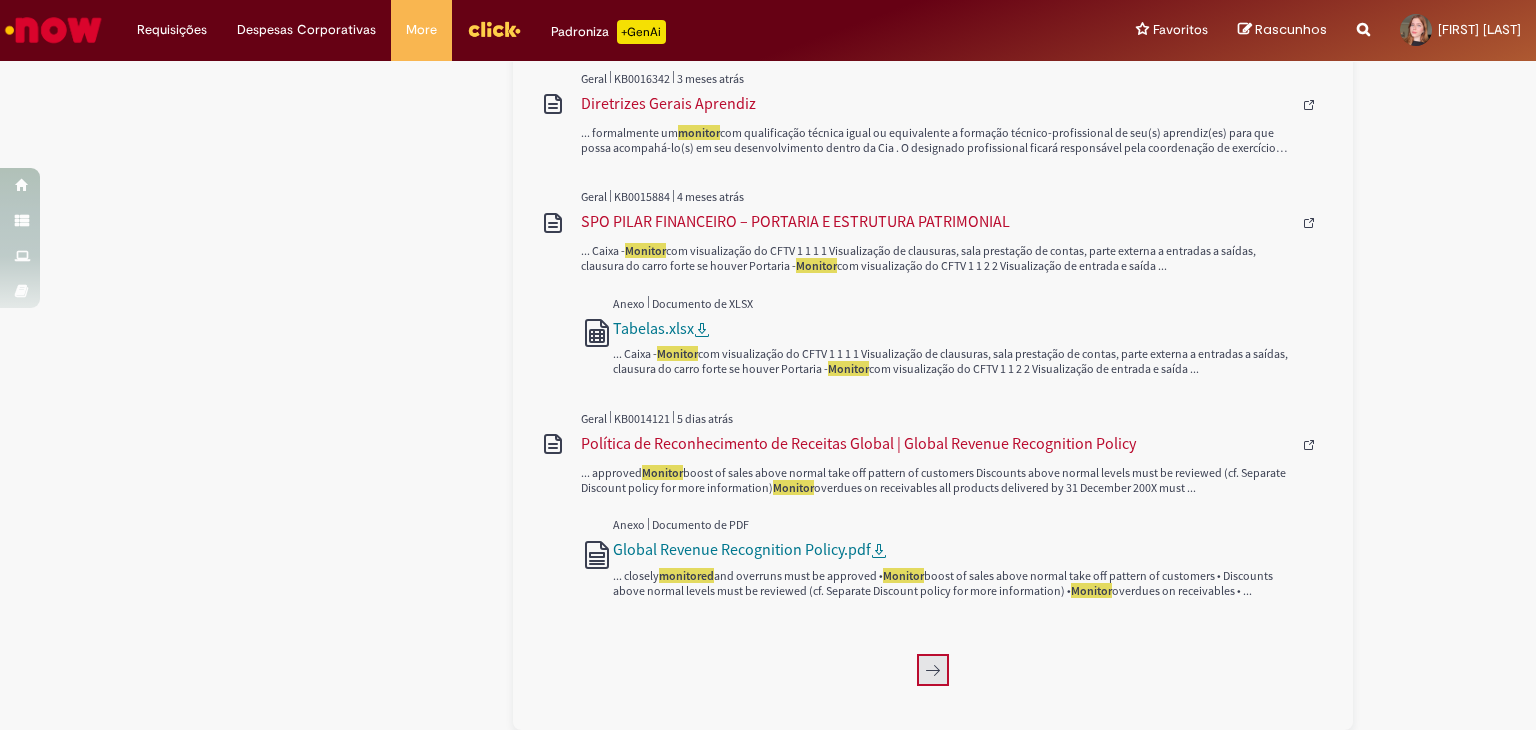 click at bounding box center [933, 670] 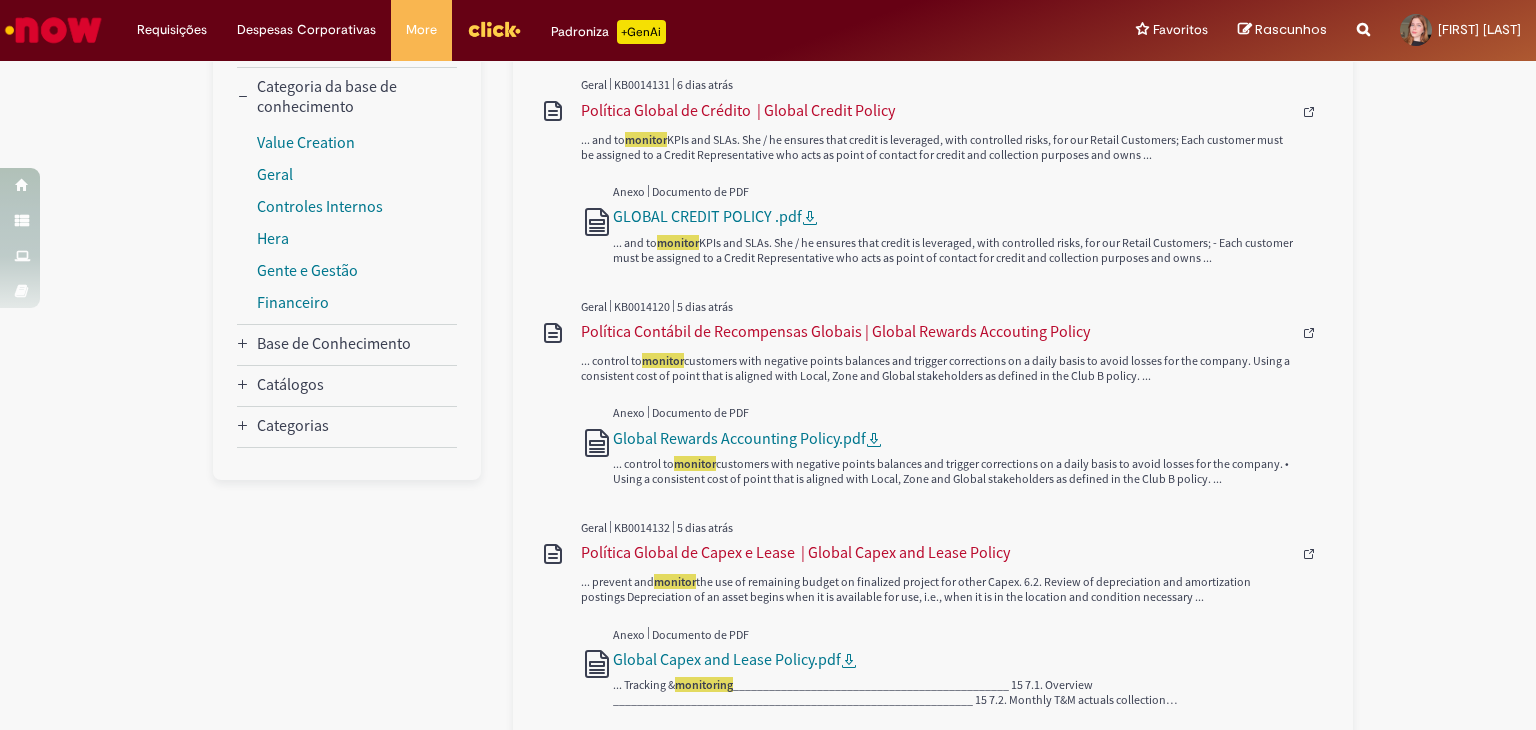 scroll, scrollTop: 0, scrollLeft: 0, axis: both 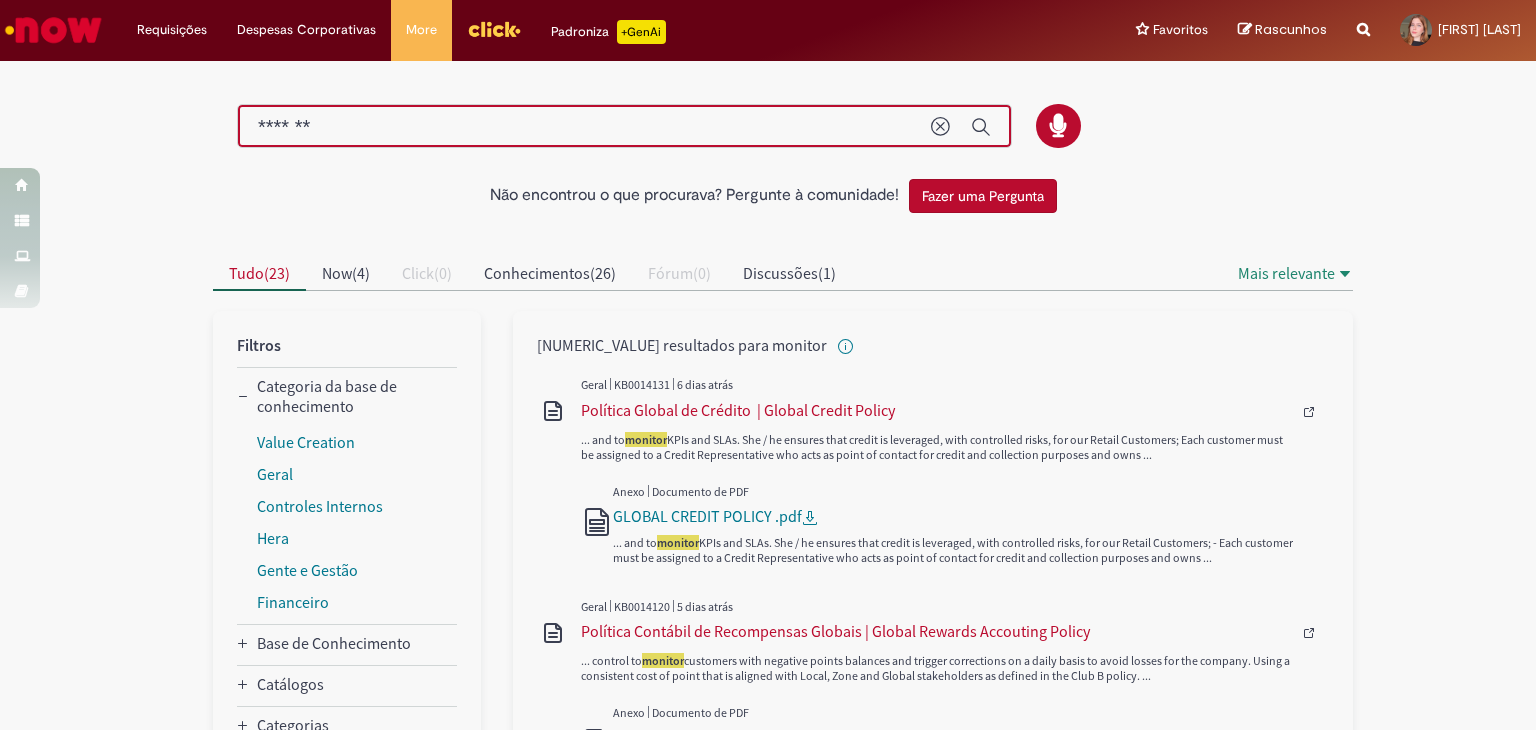 click on "*******" at bounding box center (584, 127) 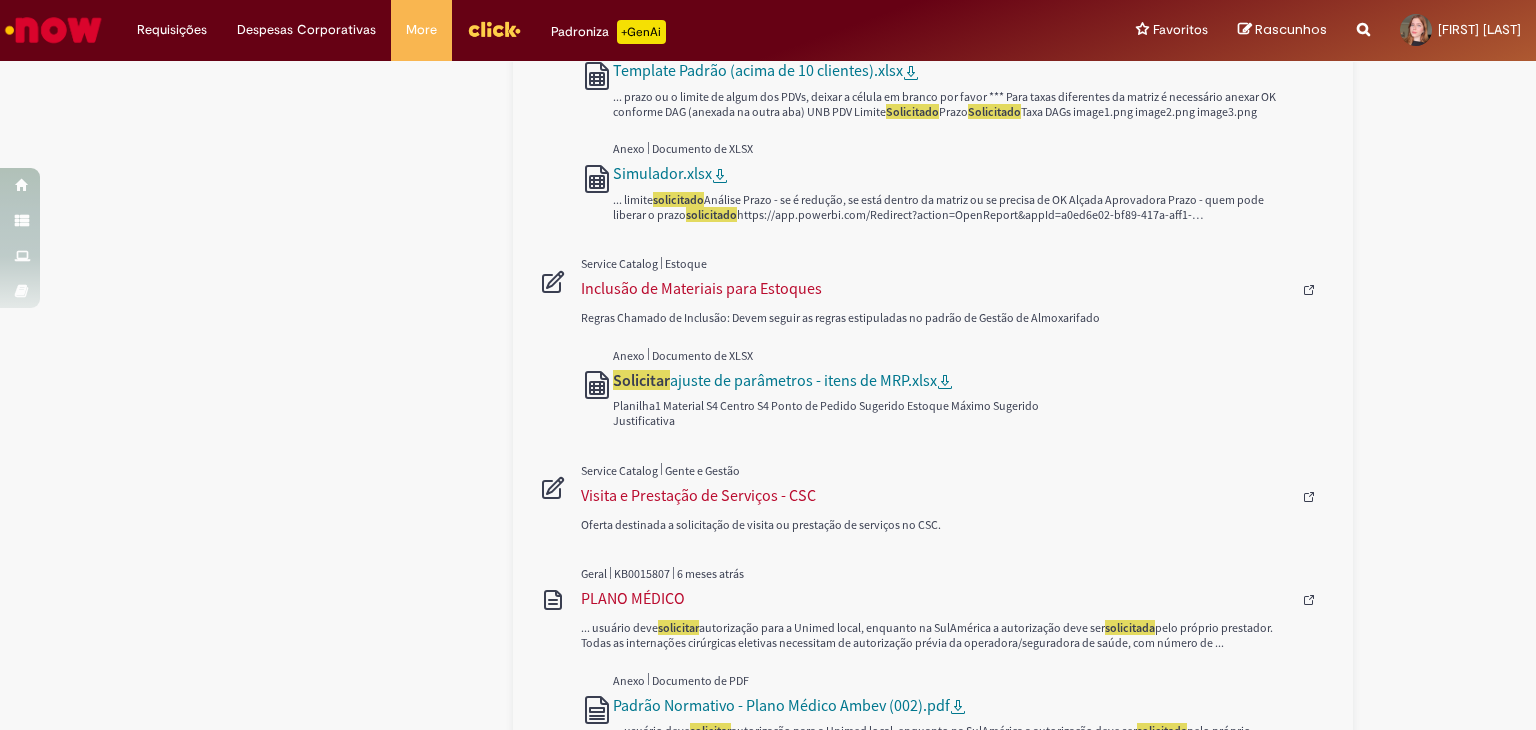 scroll, scrollTop: 1772, scrollLeft: 0, axis: vertical 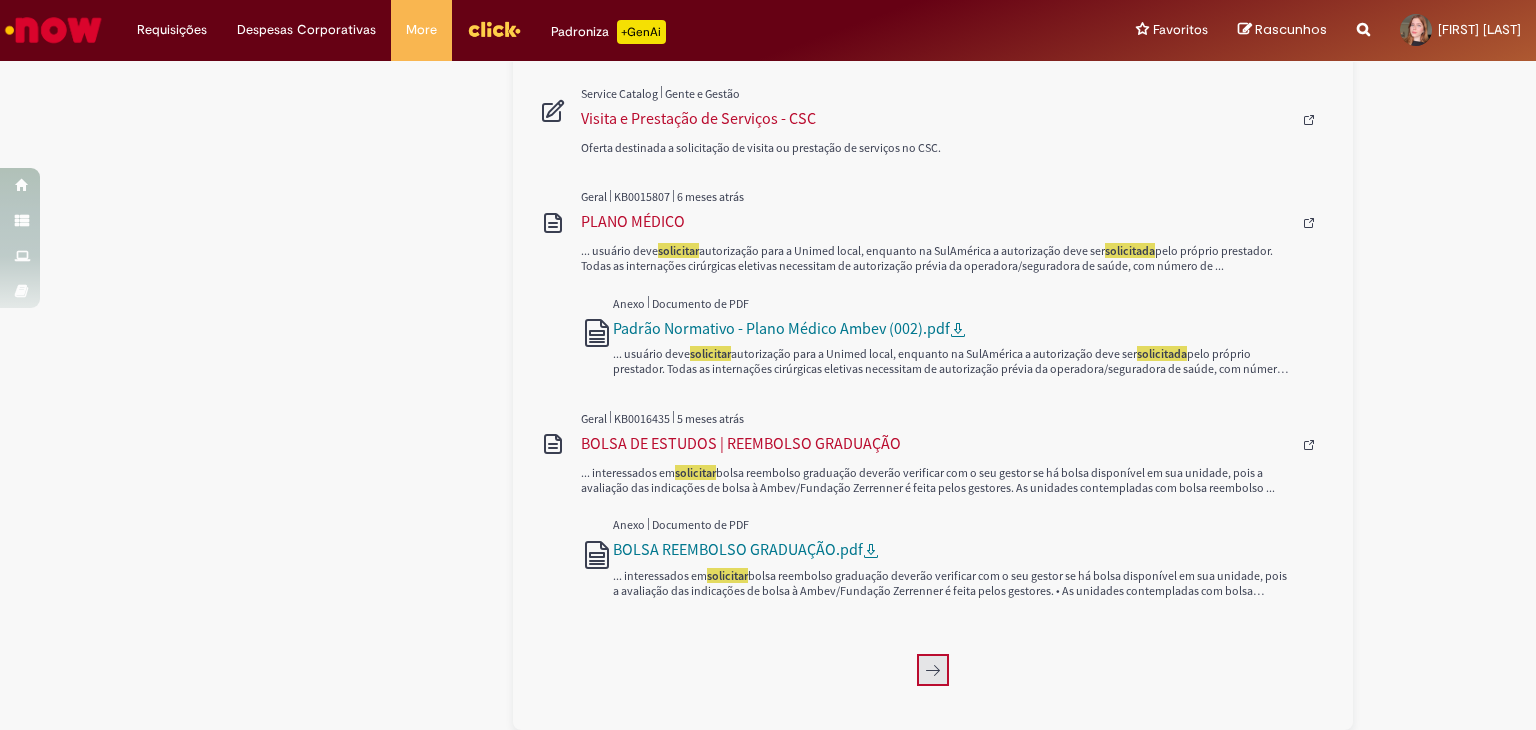 click 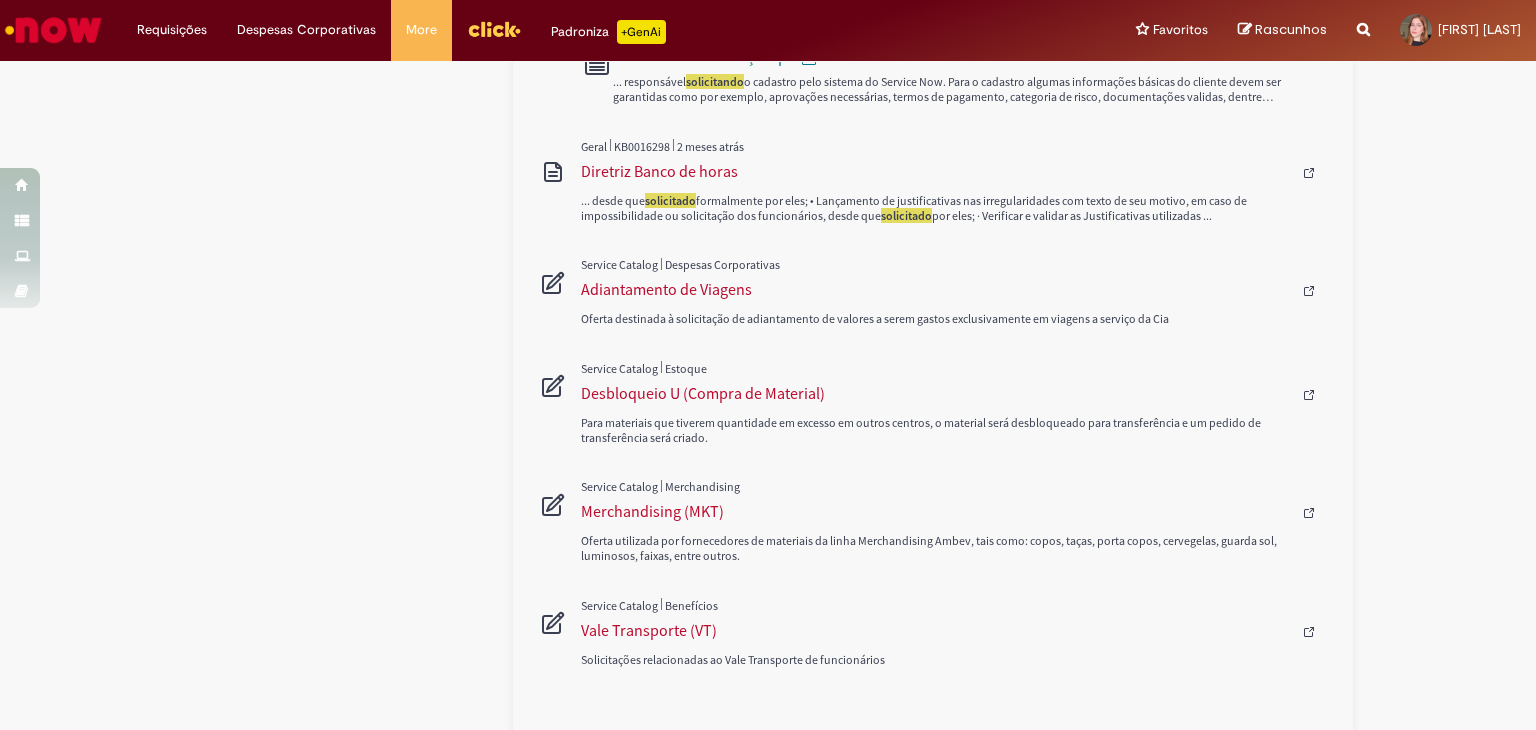 scroll, scrollTop: 945, scrollLeft: 0, axis: vertical 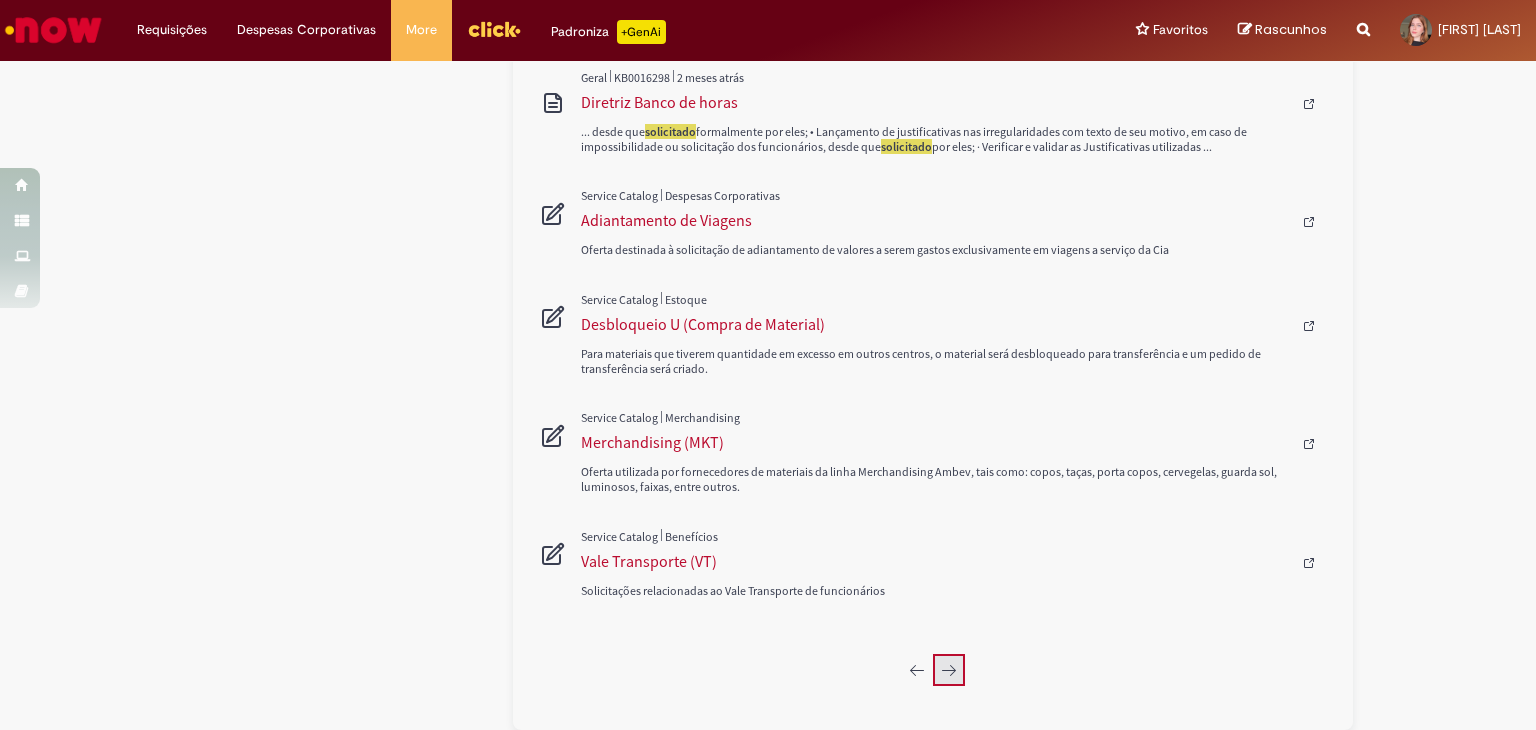 click at bounding box center (949, 670) 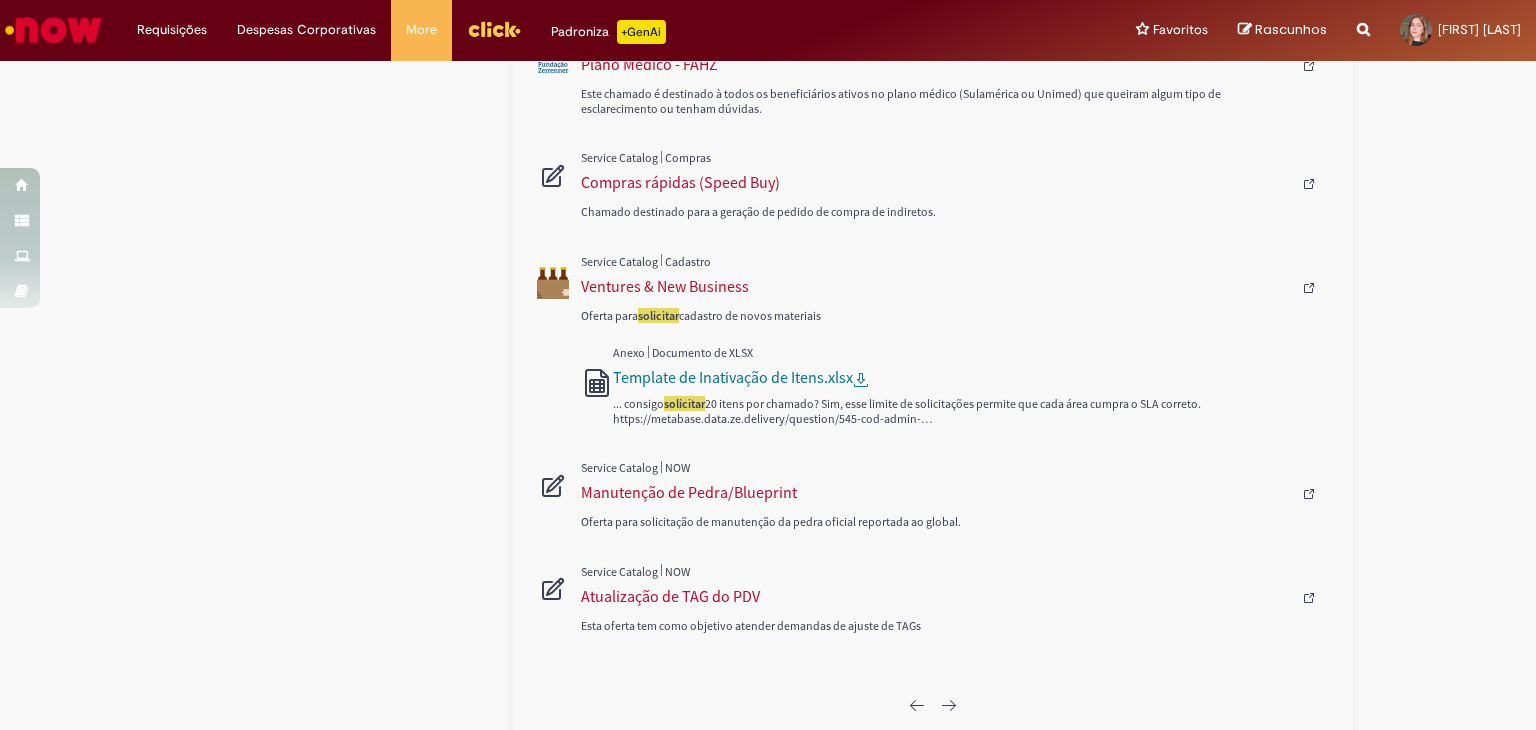 scroll, scrollTop: 1122, scrollLeft: 0, axis: vertical 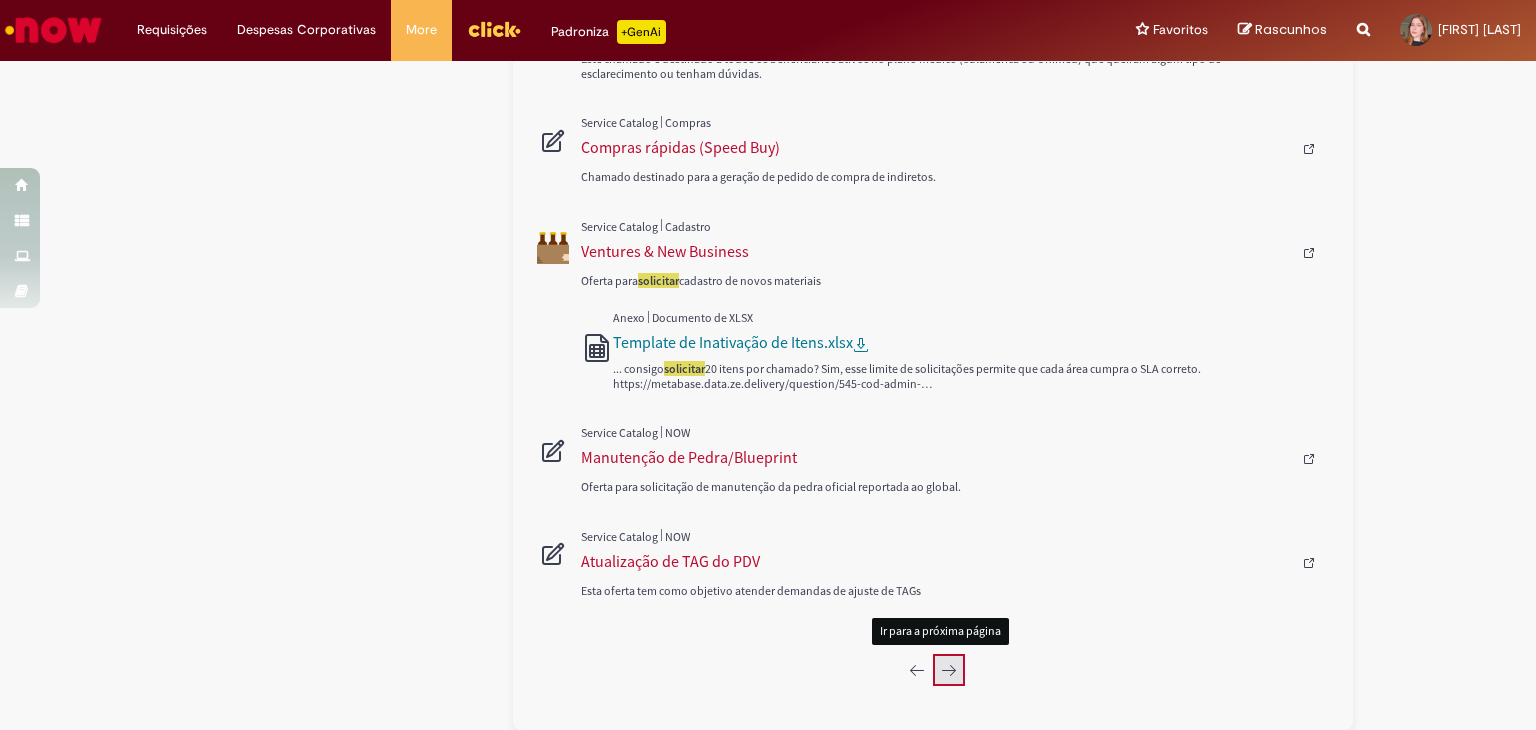 click 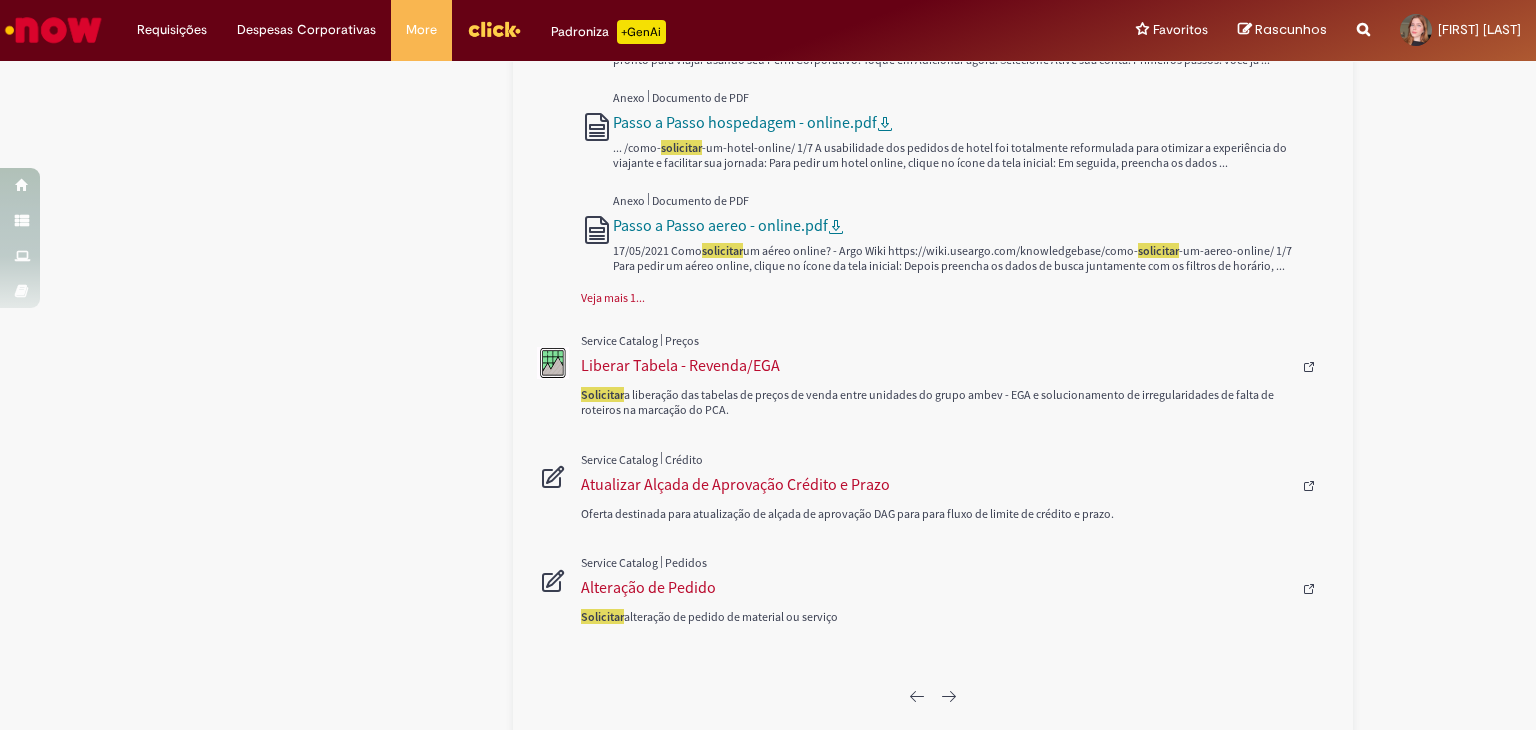 scroll, scrollTop: 1354, scrollLeft: 0, axis: vertical 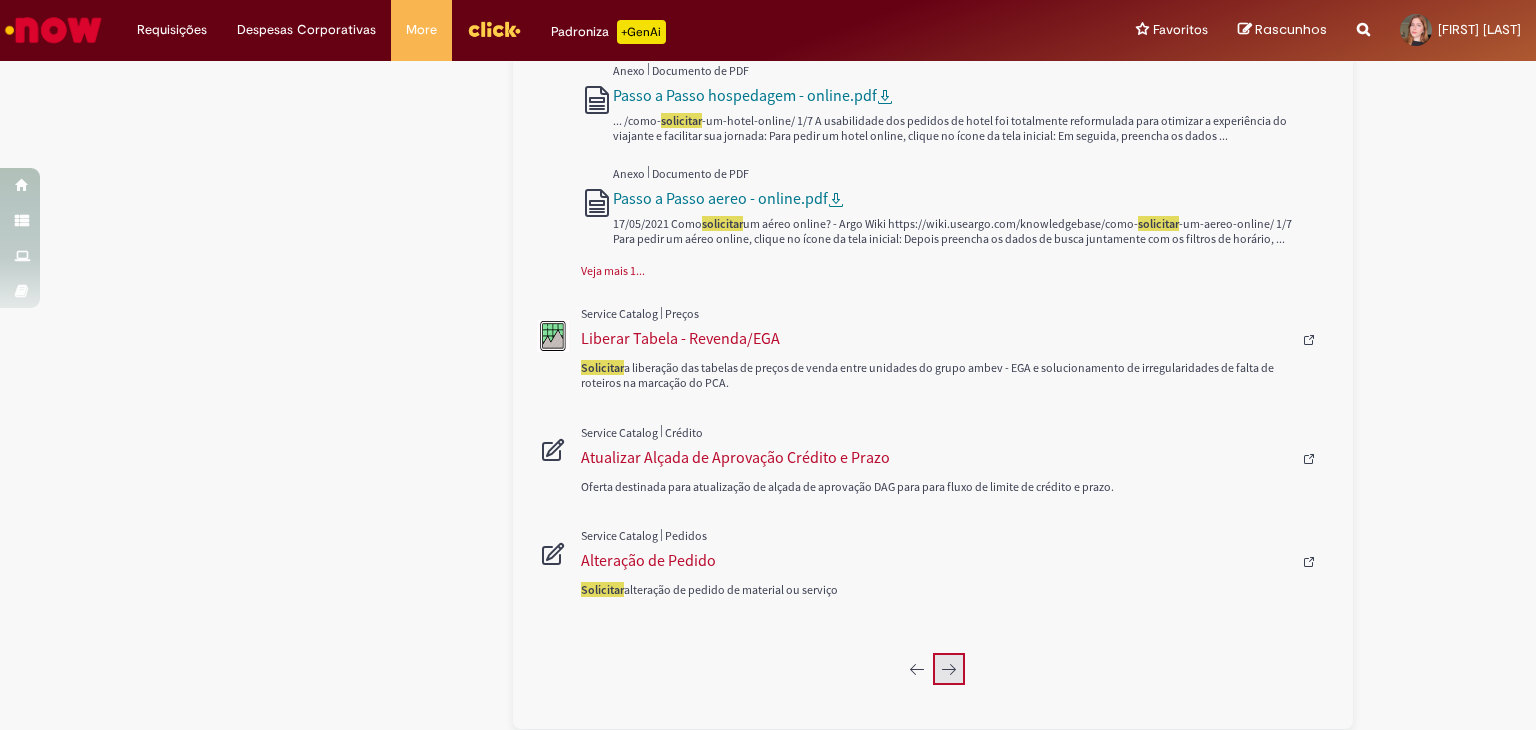 click 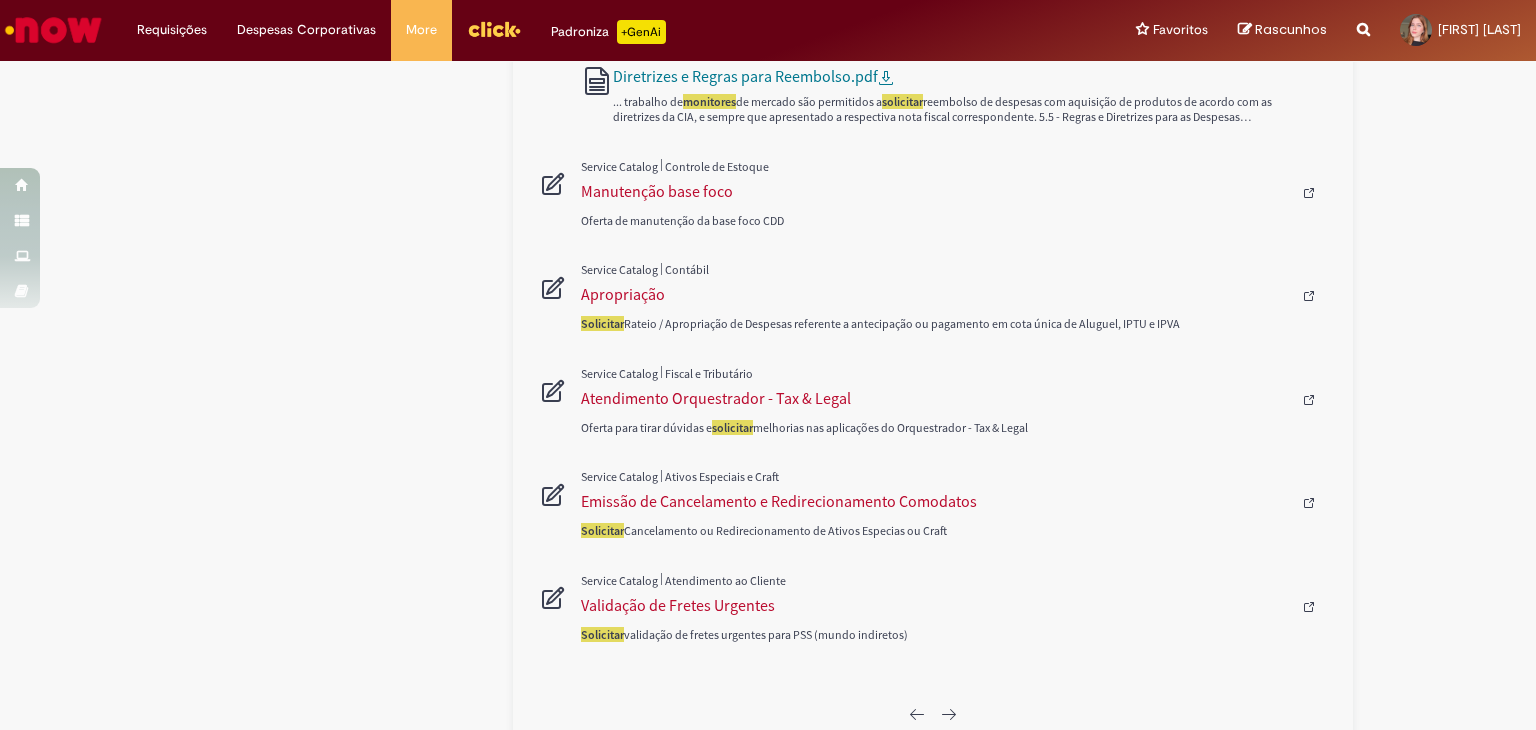 scroll, scrollTop: 1018, scrollLeft: 0, axis: vertical 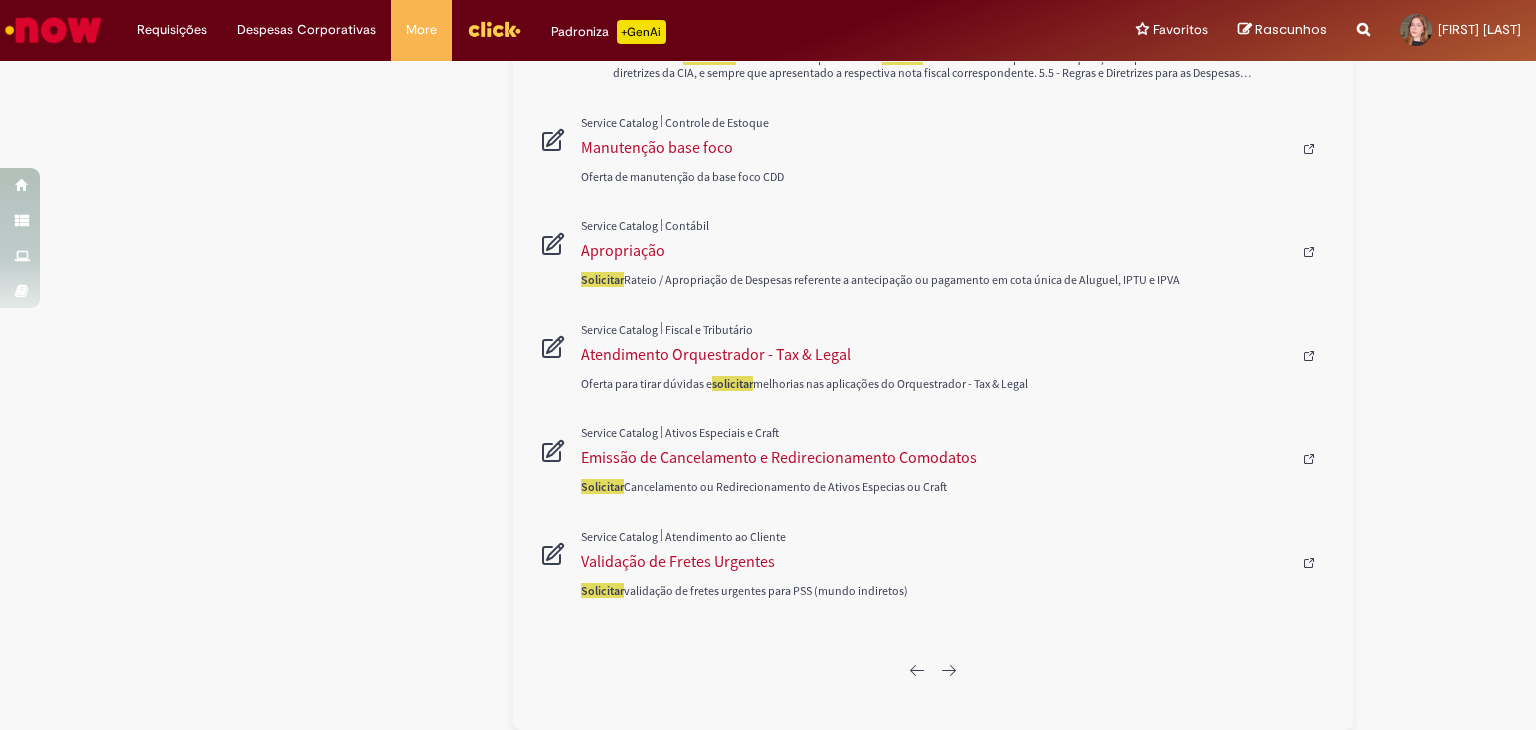 click at bounding box center (933, 670) 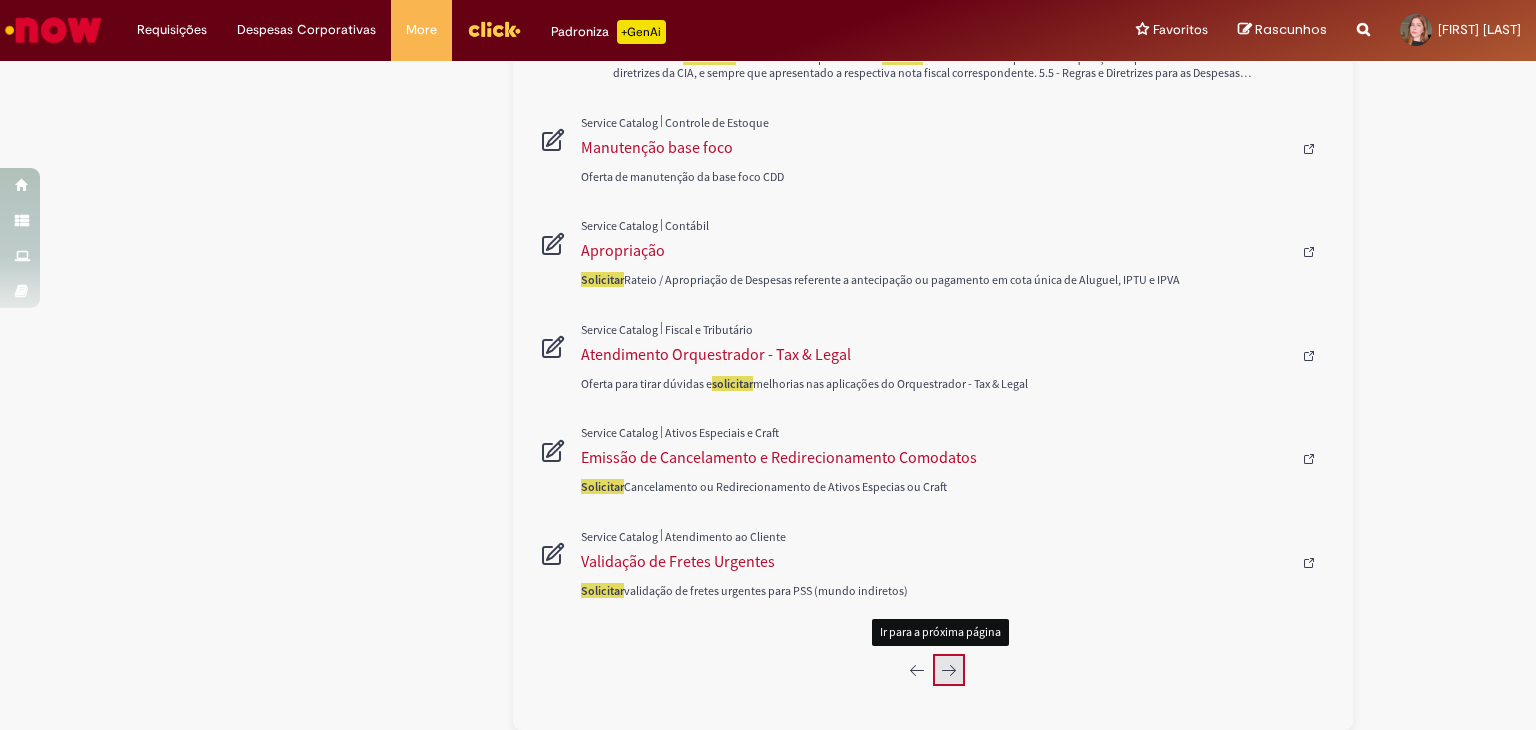 click at bounding box center (949, 670) 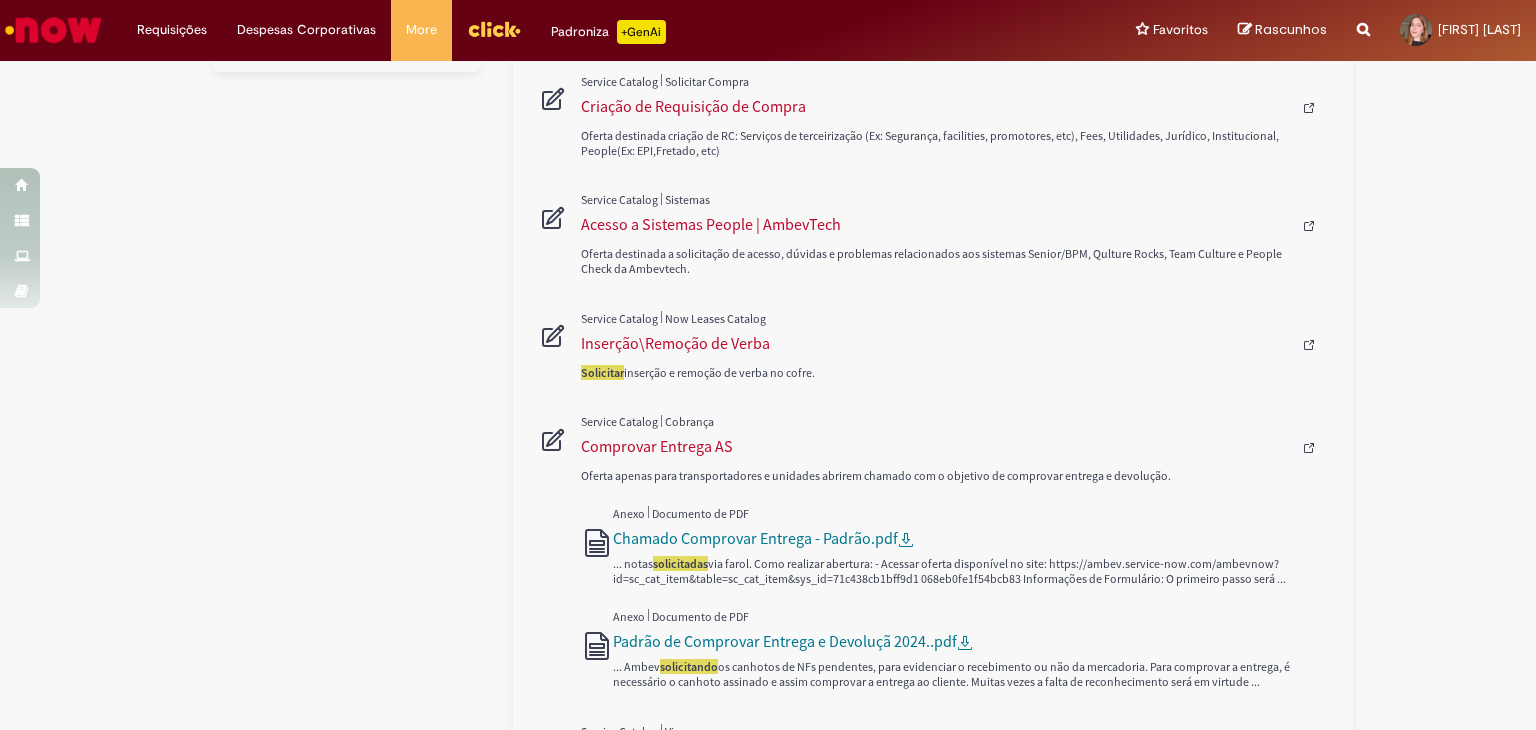 scroll, scrollTop: 1033, scrollLeft: 0, axis: vertical 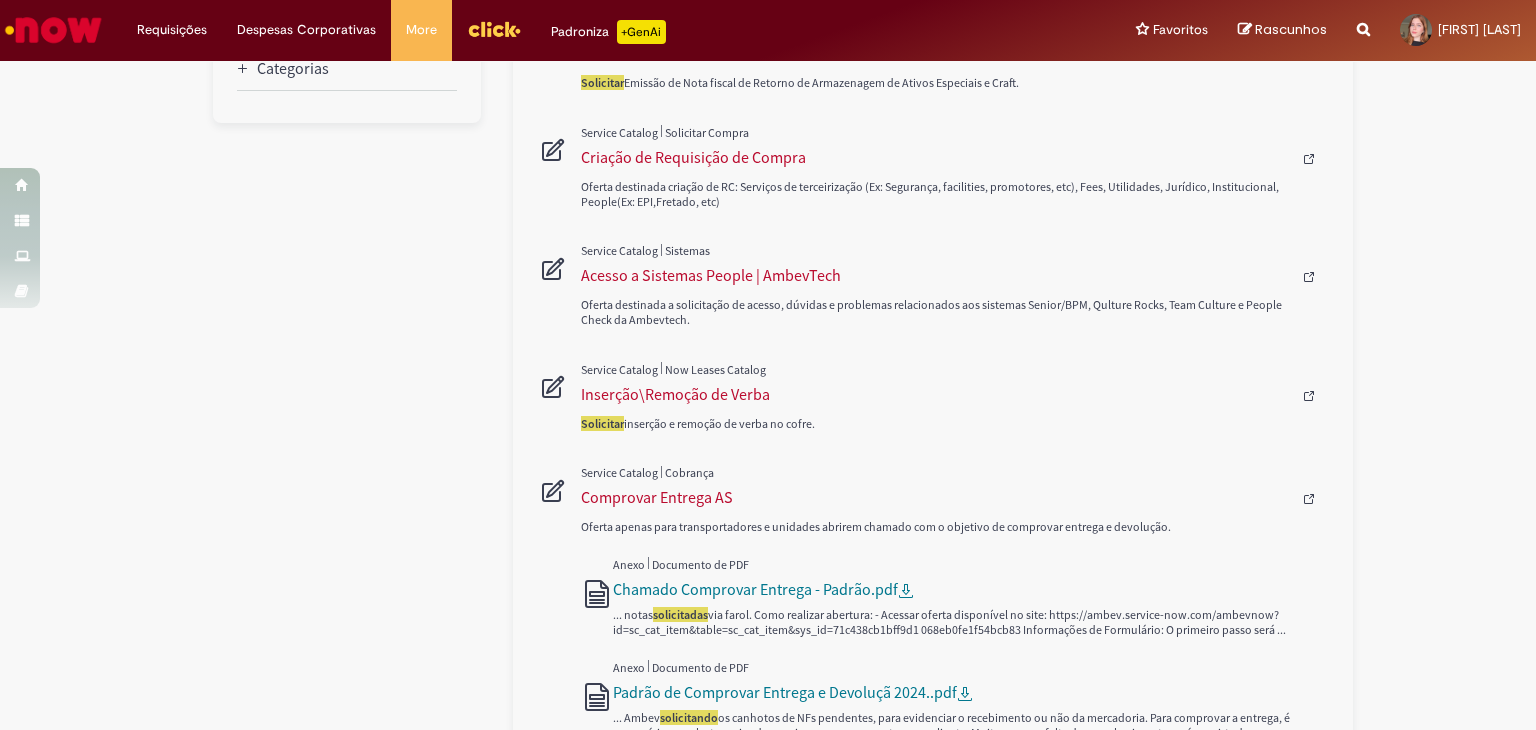 click at bounding box center (955, 396) 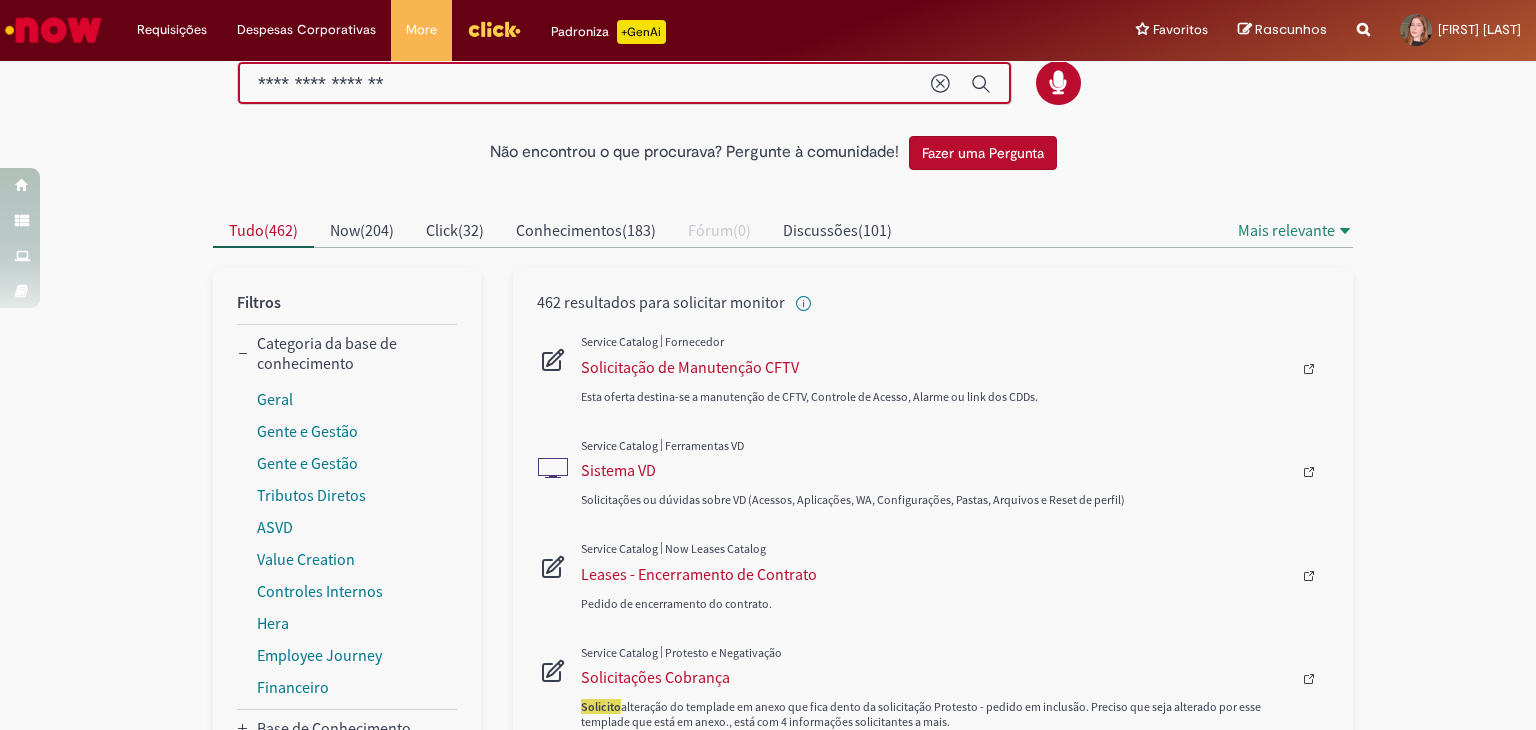 scroll, scrollTop: 0, scrollLeft: 0, axis: both 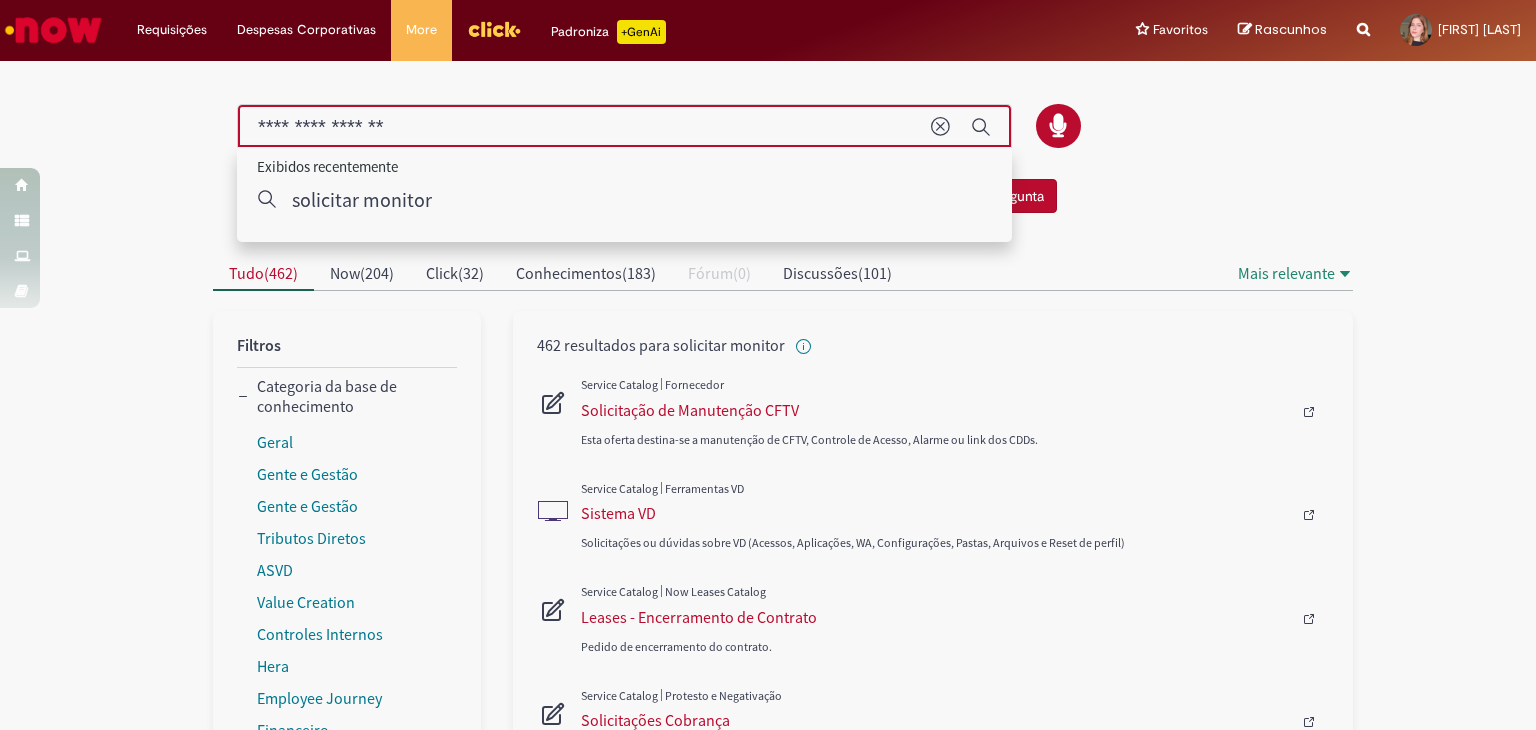 click on "**********" at bounding box center (584, 127) 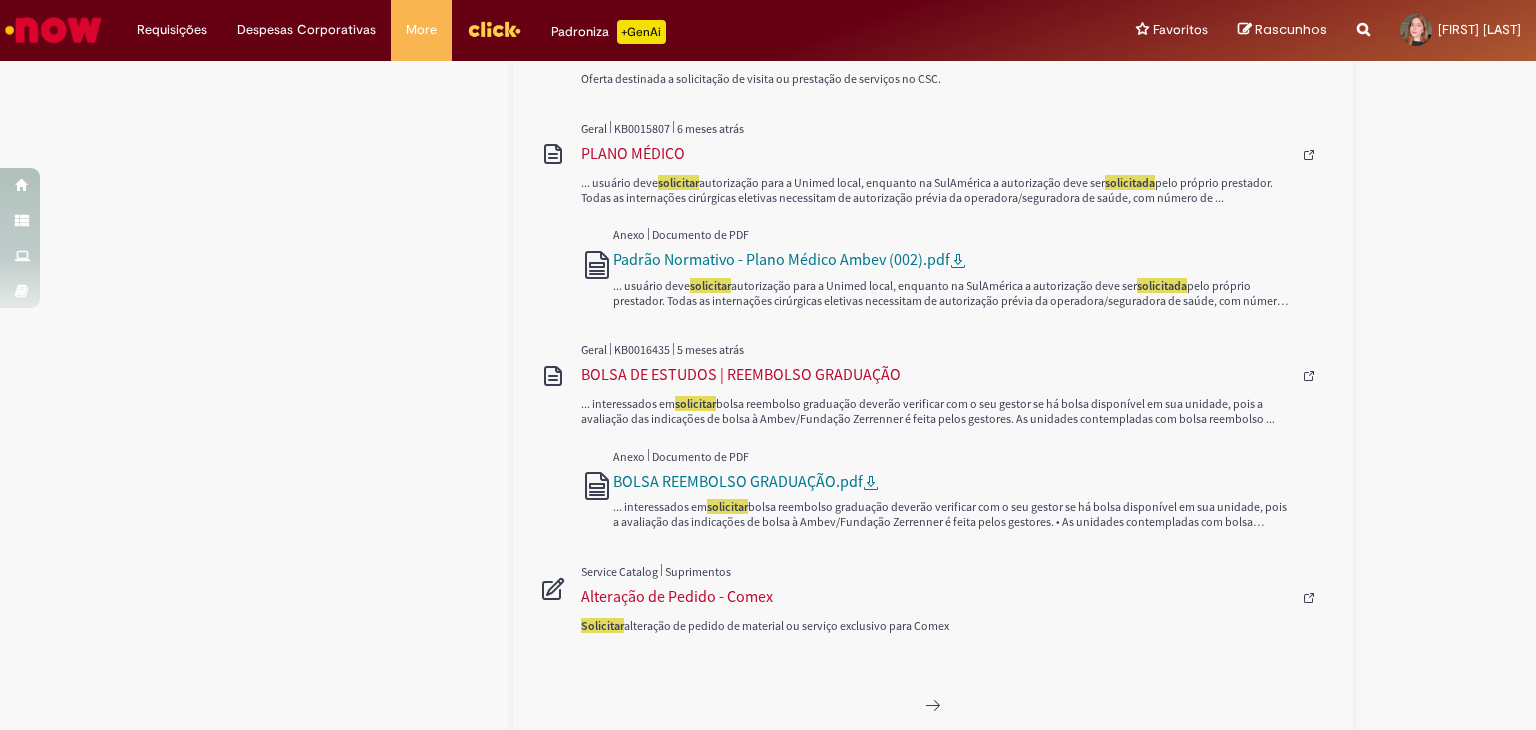 scroll, scrollTop: 1772, scrollLeft: 0, axis: vertical 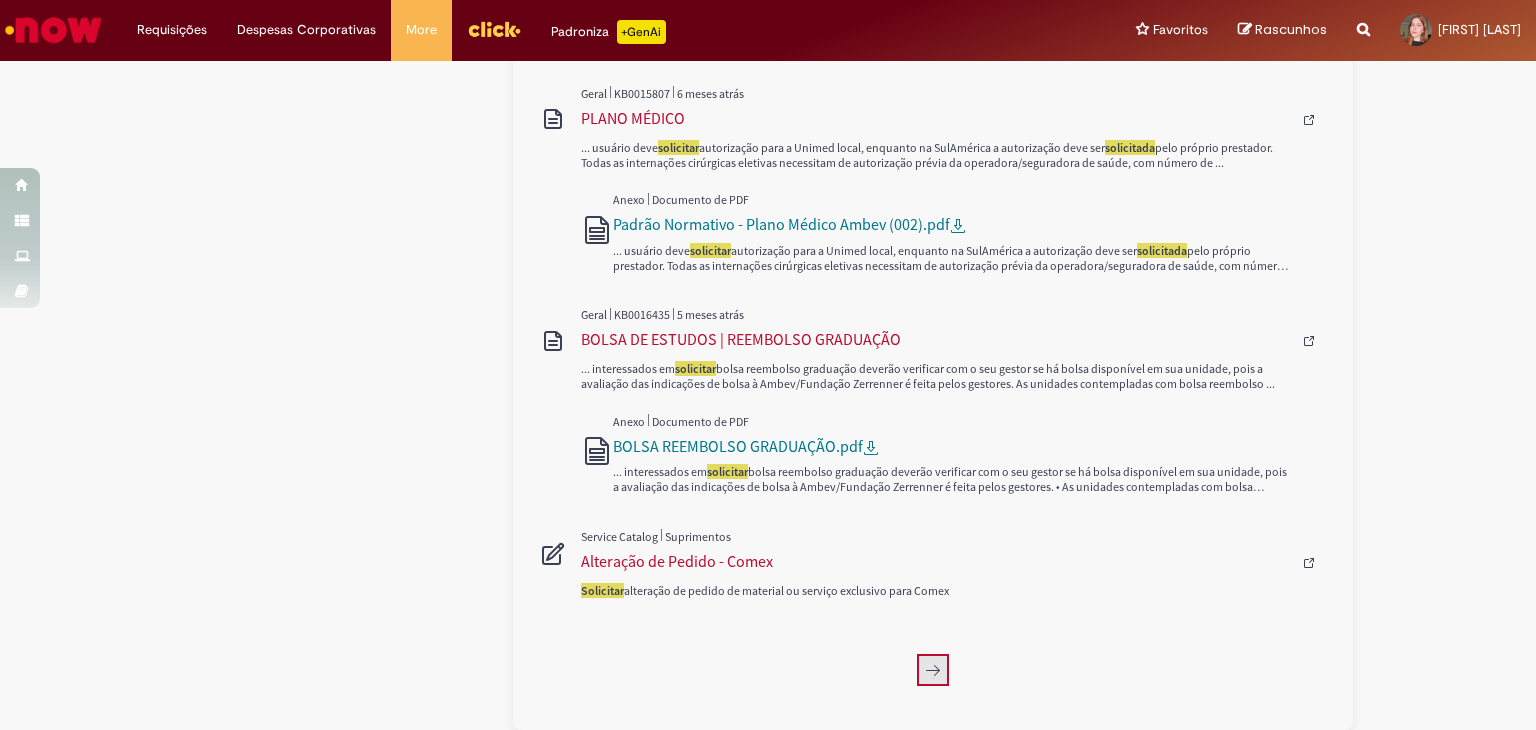 click 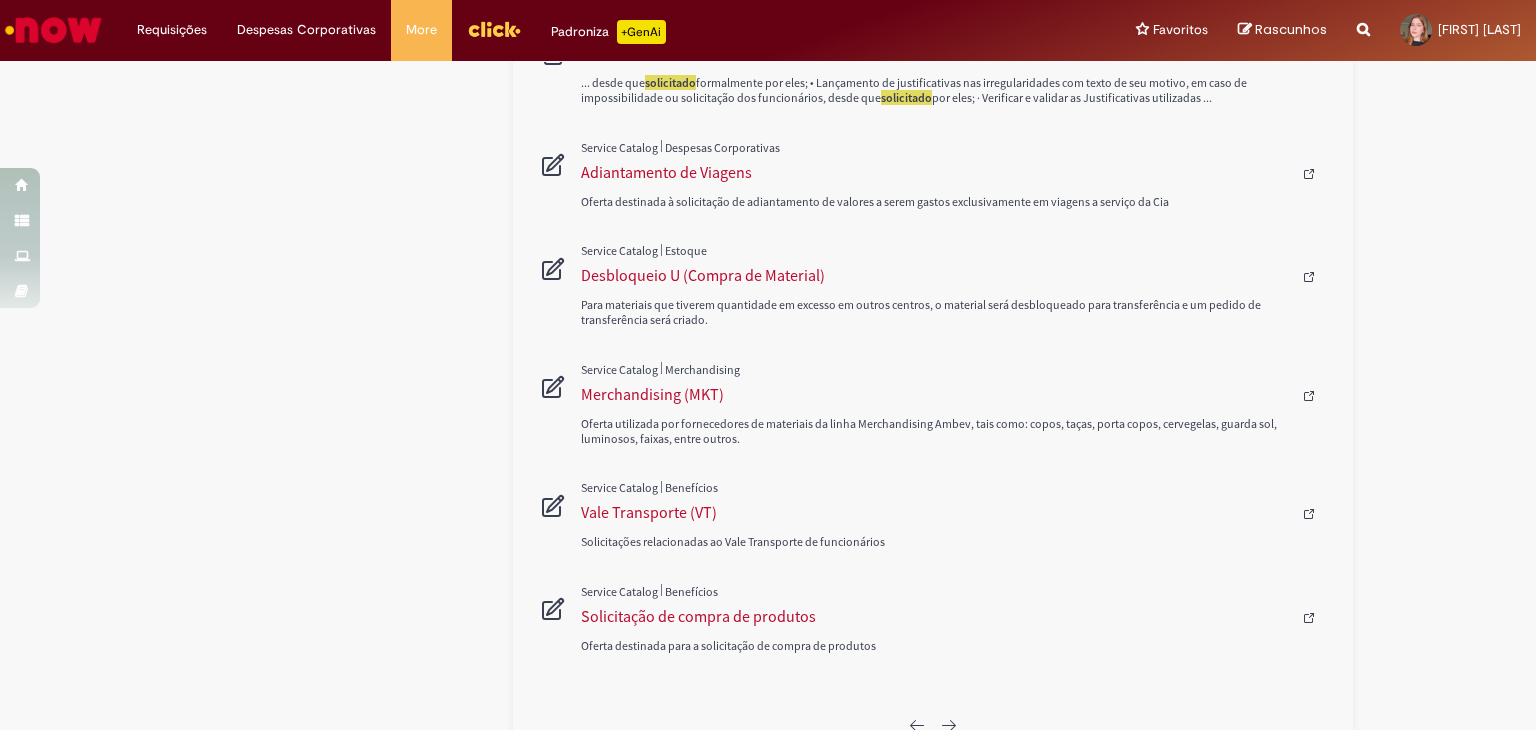scroll, scrollTop: 945, scrollLeft: 0, axis: vertical 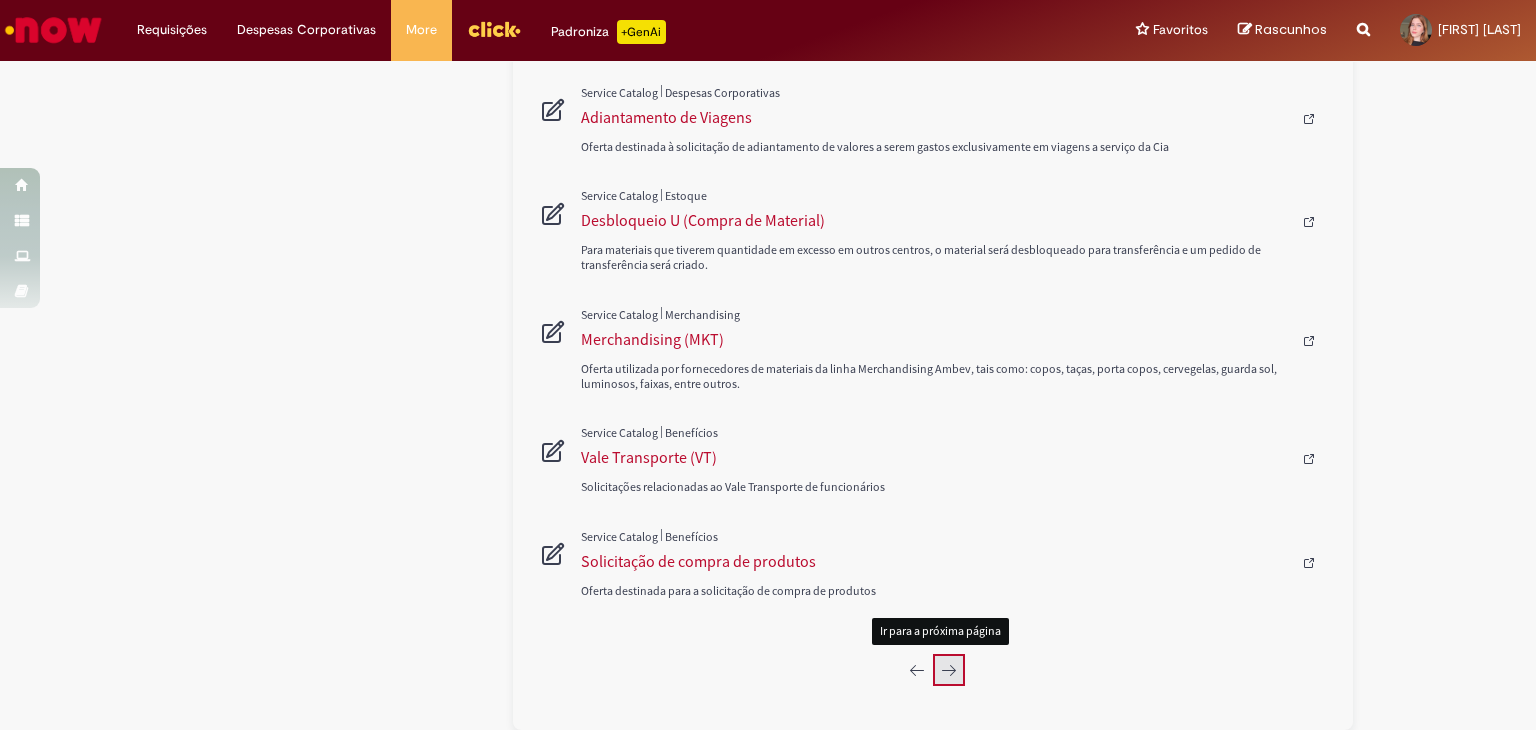 click 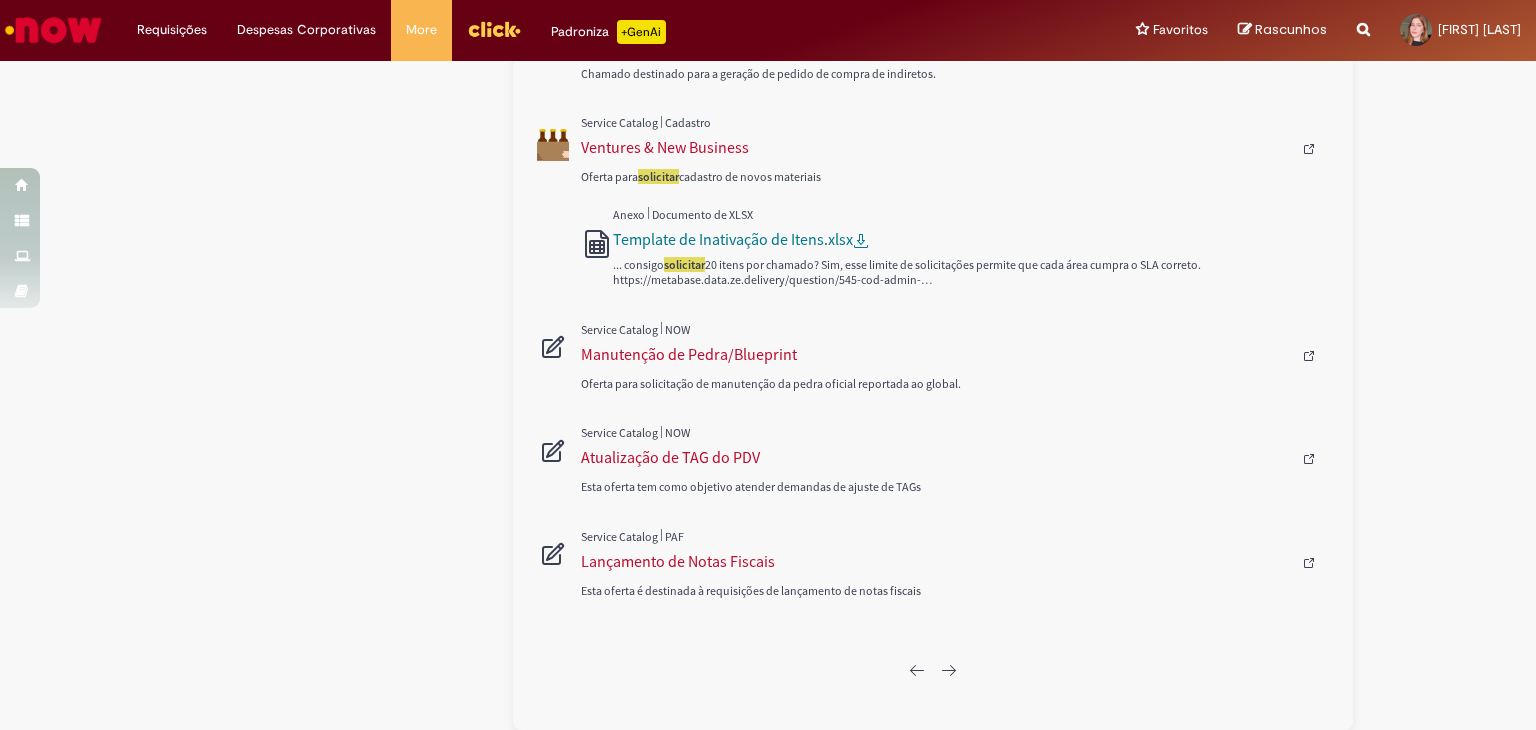 scroll, scrollTop: 1018, scrollLeft: 0, axis: vertical 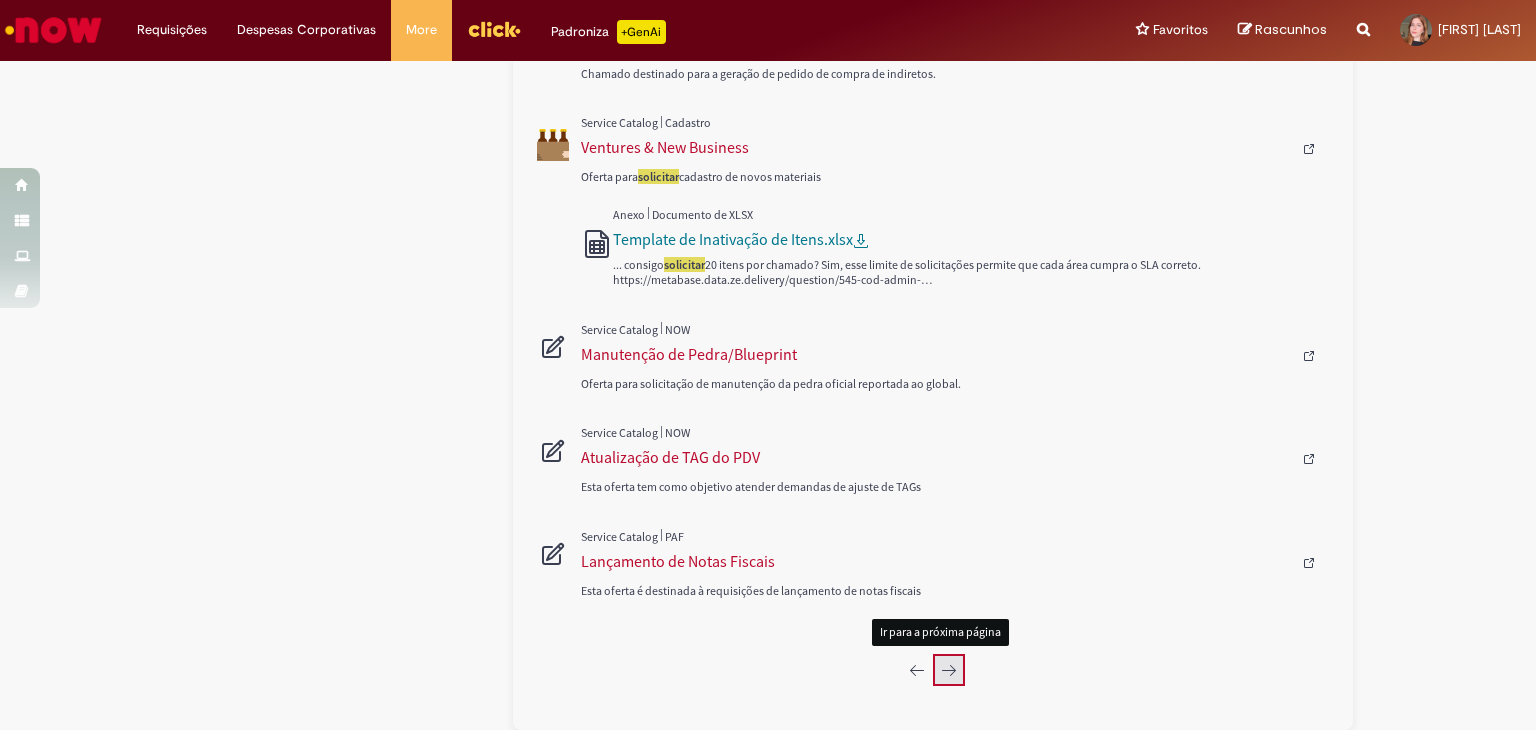 click at bounding box center [949, 670] 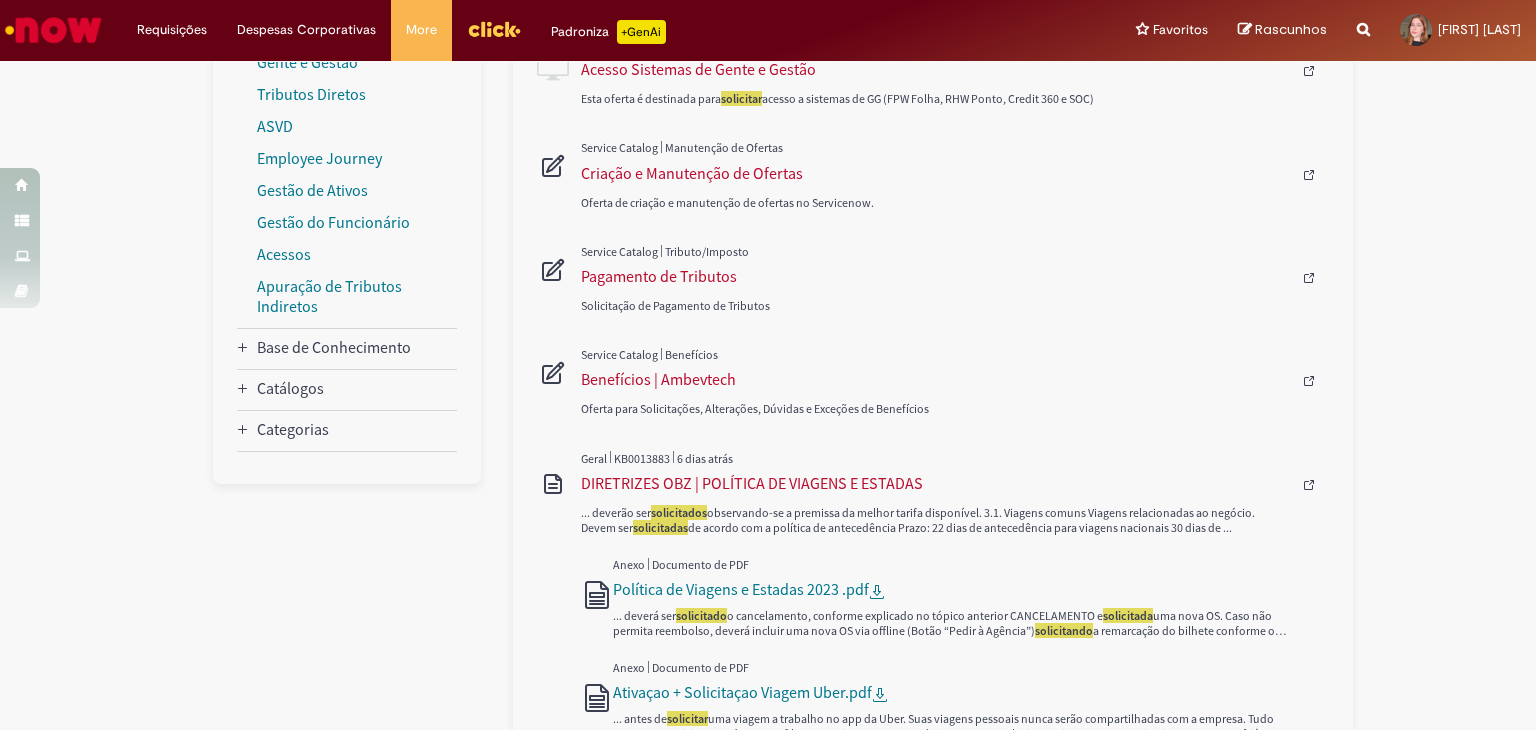 scroll, scrollTop: 0, scrollLeft: 0, axis: both 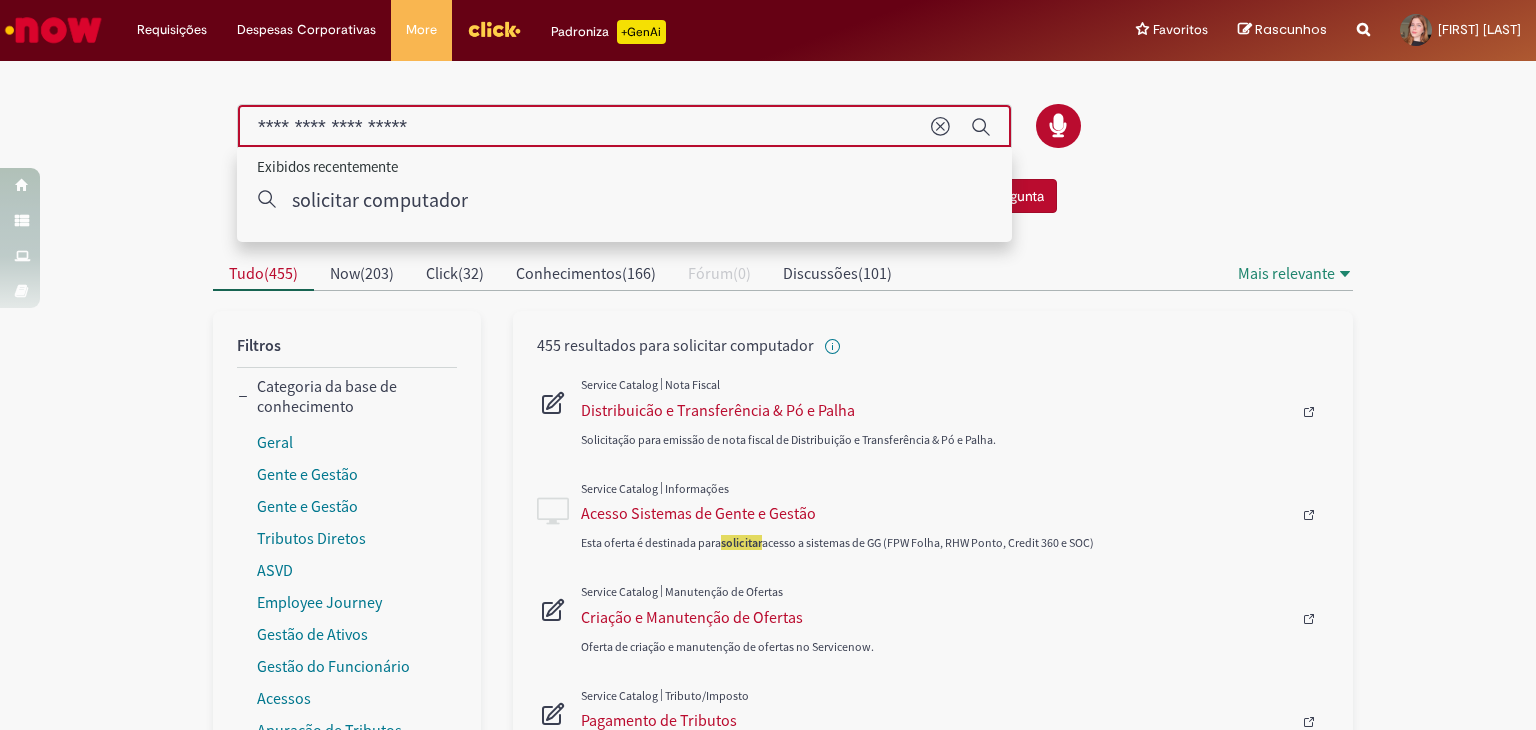 click on "**********" at bounding box center [584, 127] 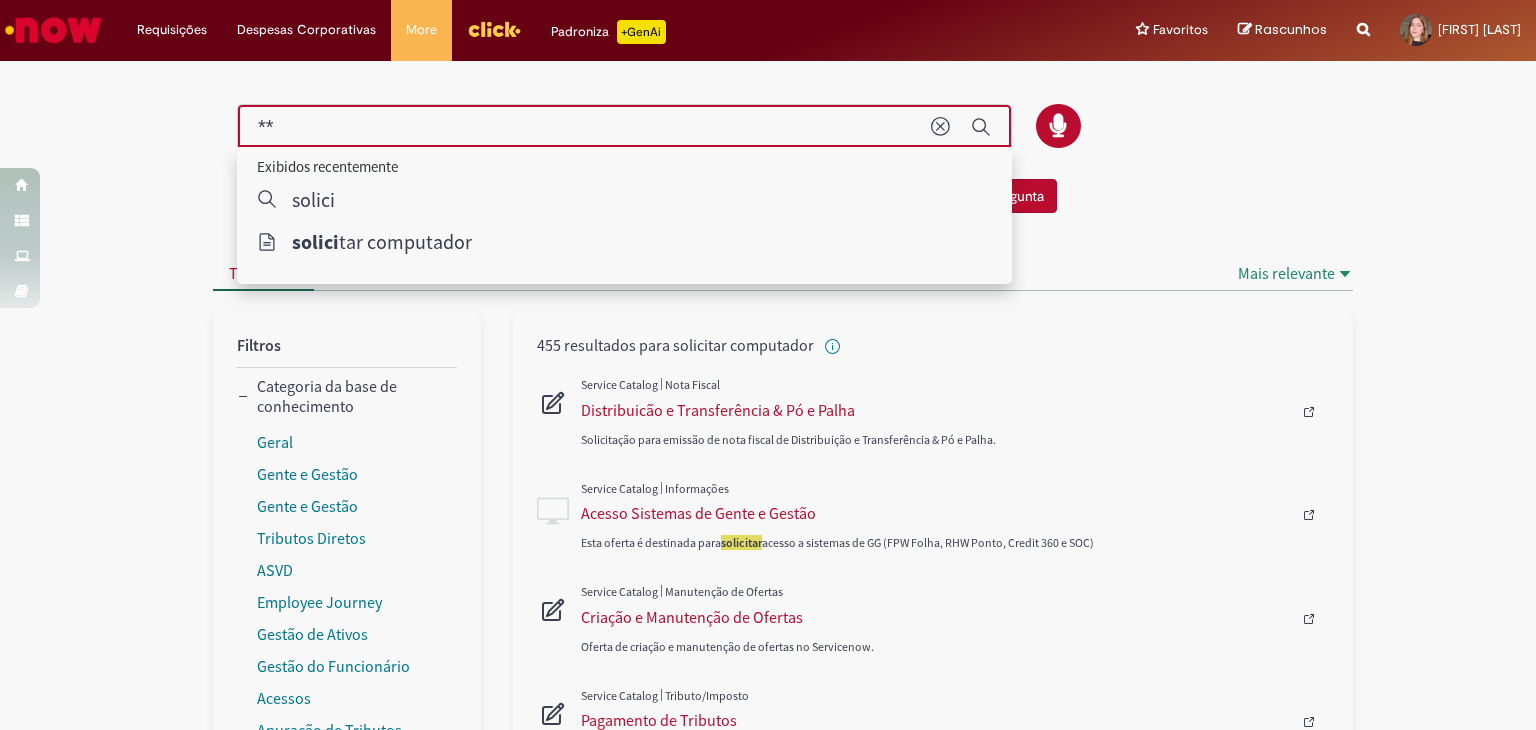 type on "*" 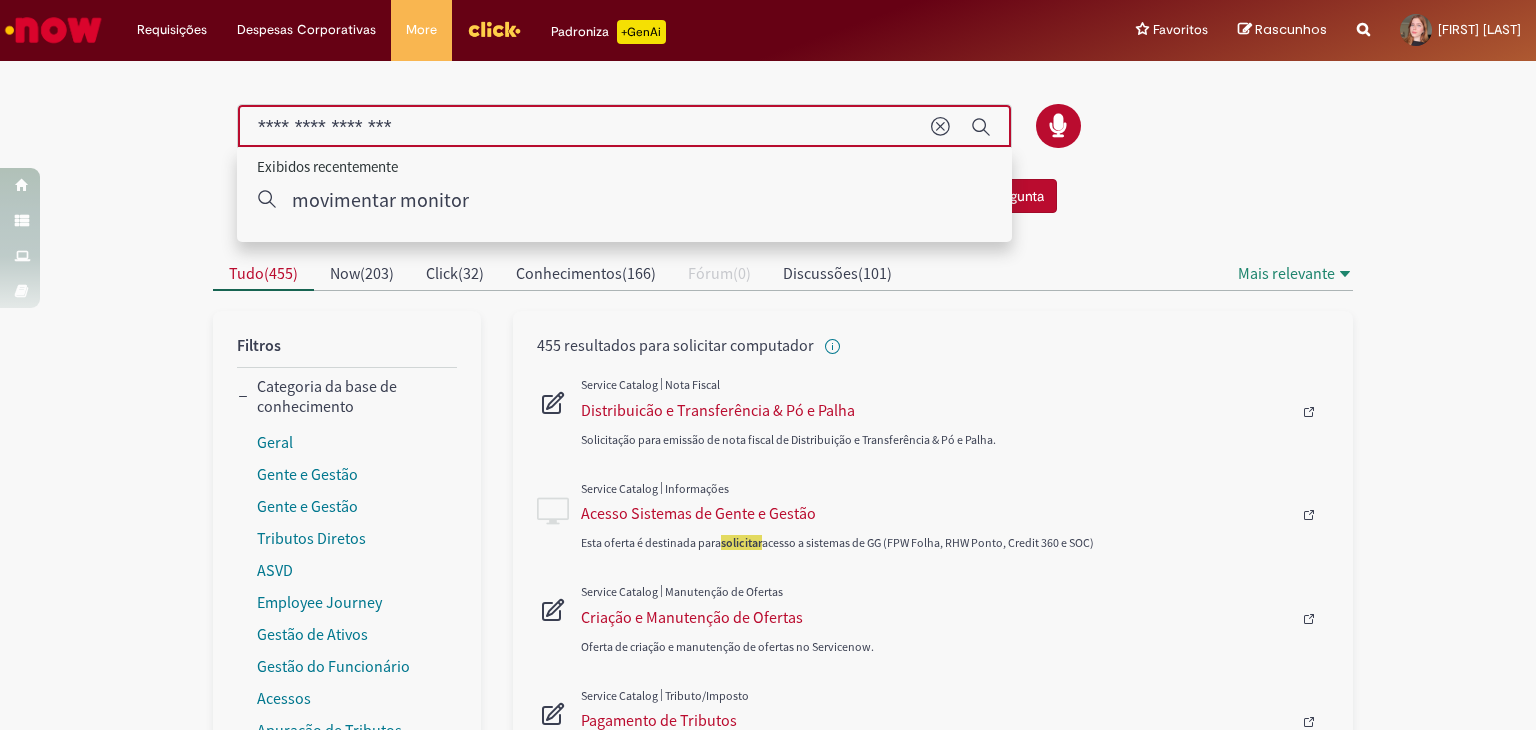 type on "**********" 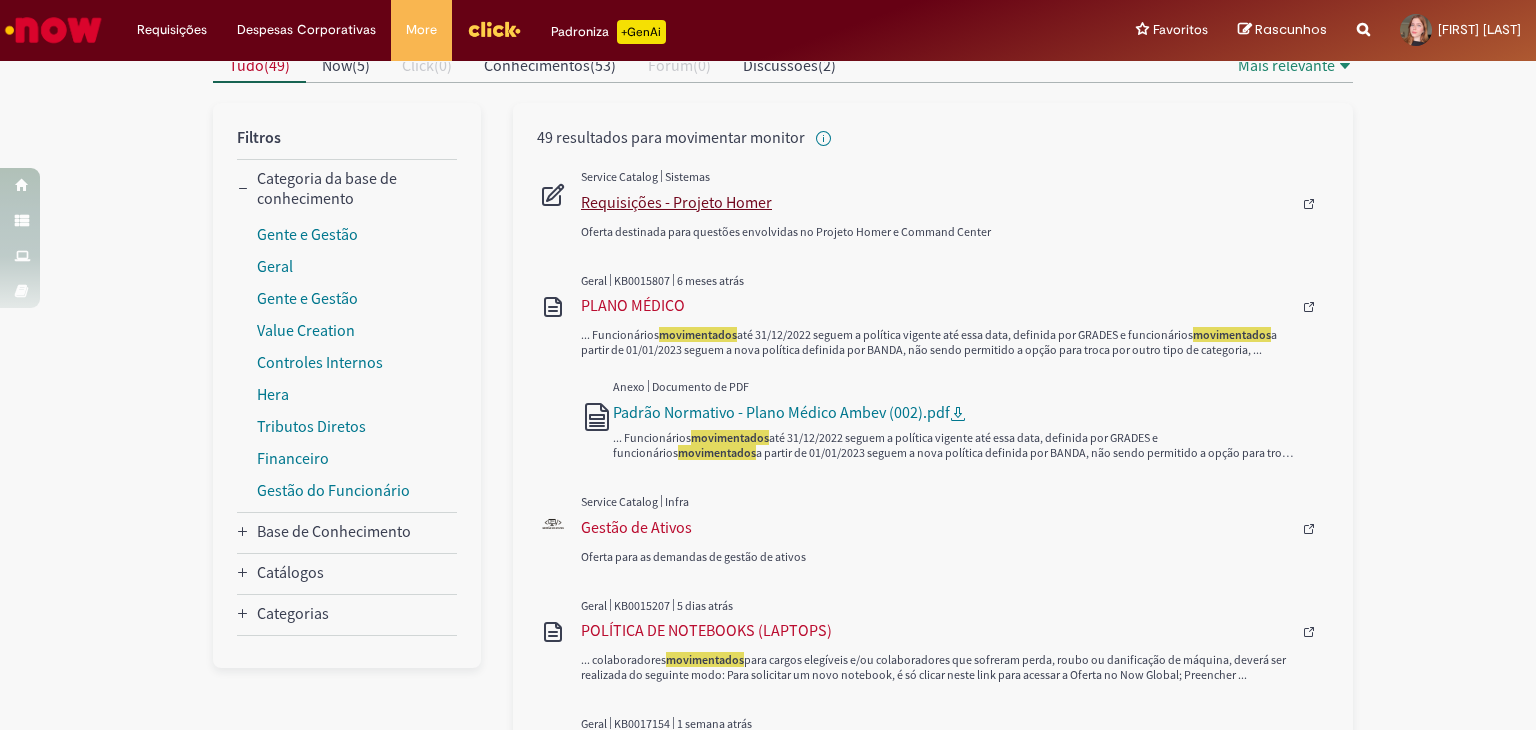 scroll, scrollTop: 220, scrollLeft: 0, axis: vertical 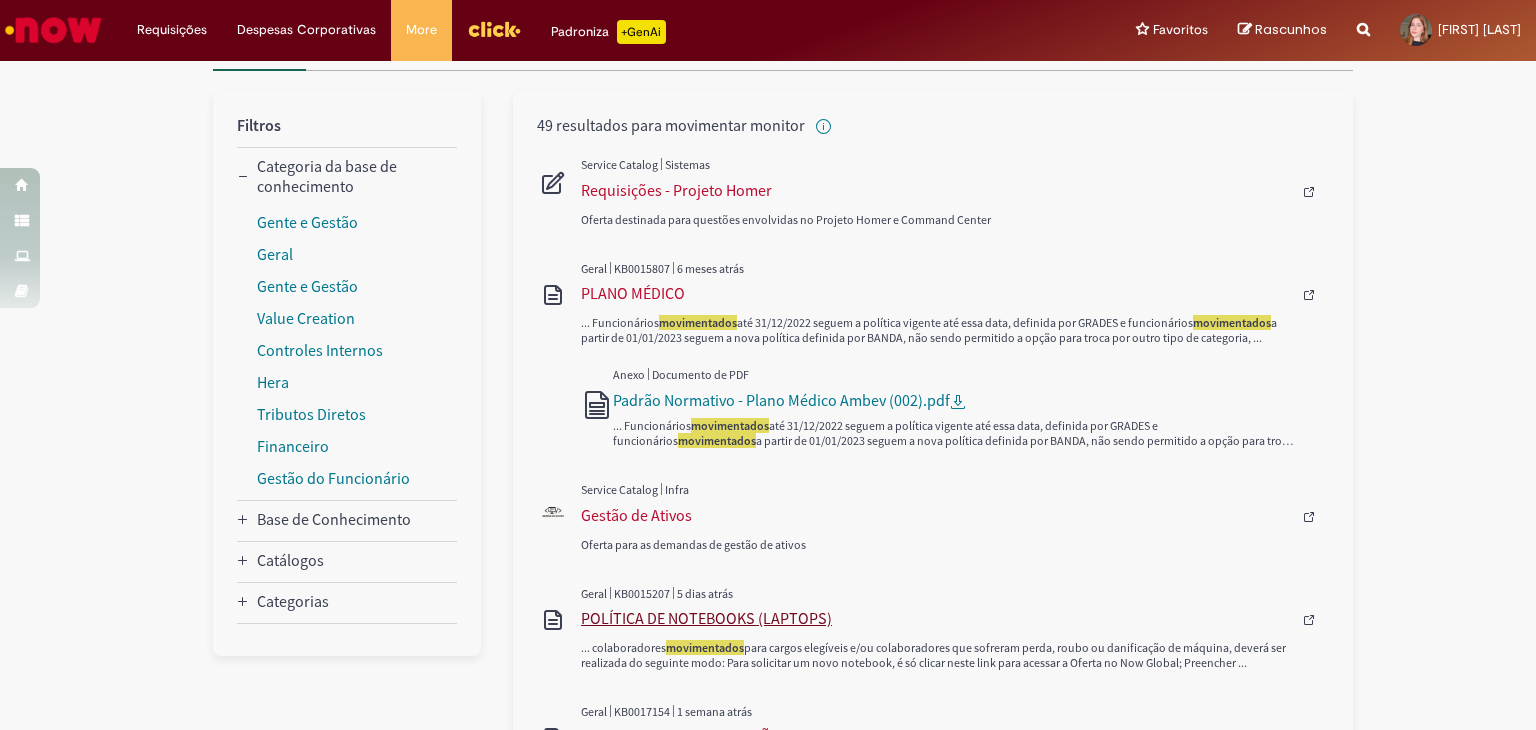 click on "POLÍTICA DE NOTEBOOKS (LAPTOPS)" at bounding box center [936, 618] 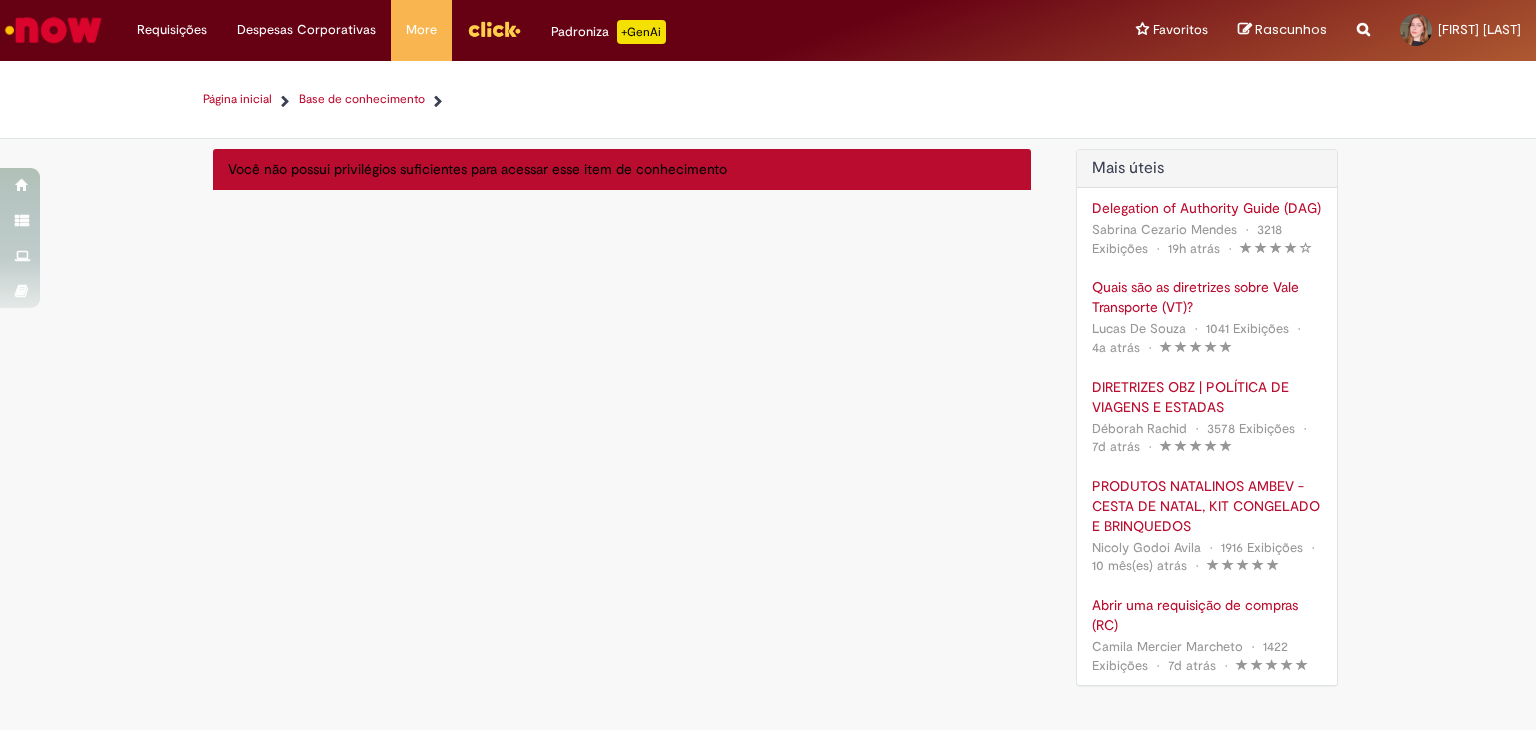 scroll, scrollTop: 0, scrollLeft: 0, axis: both 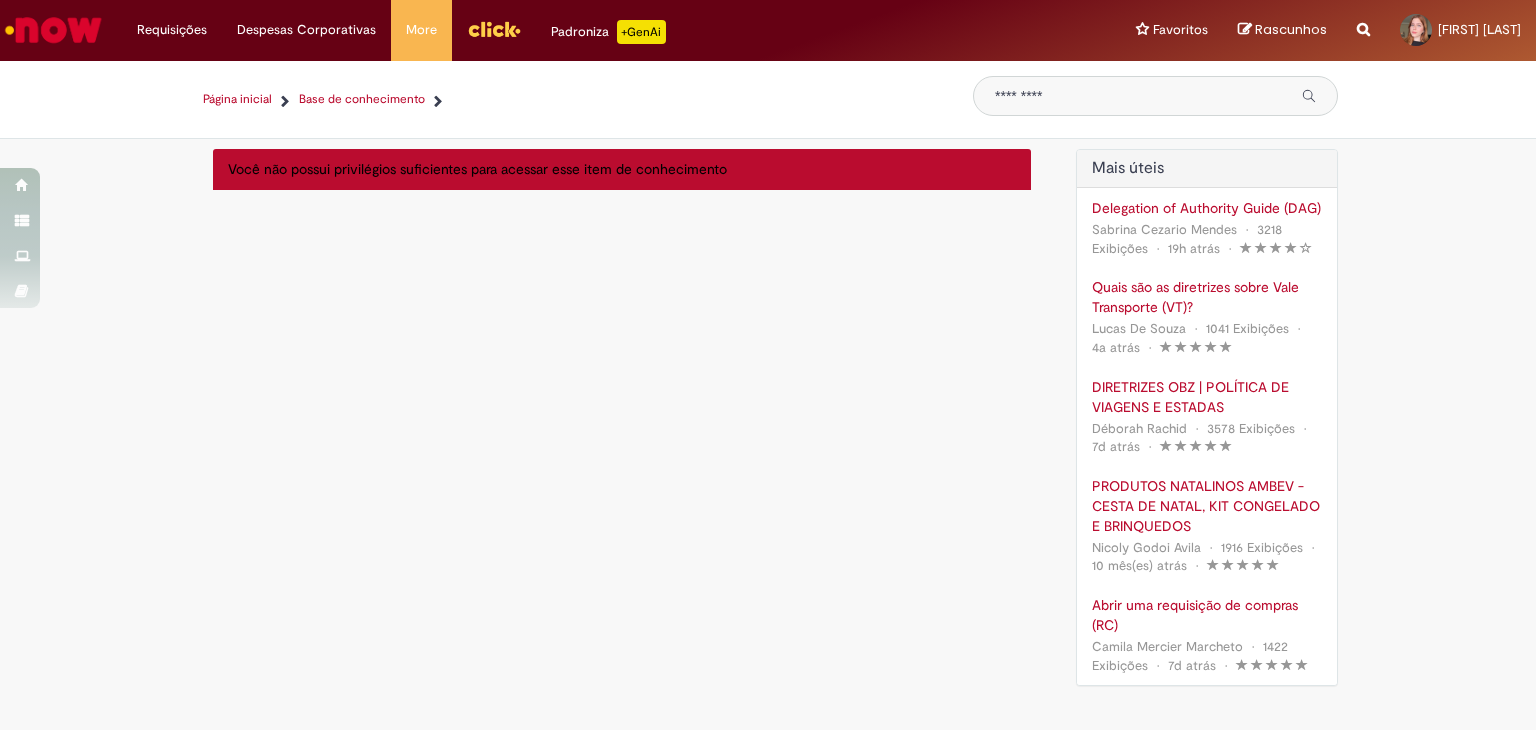 type on "**********" 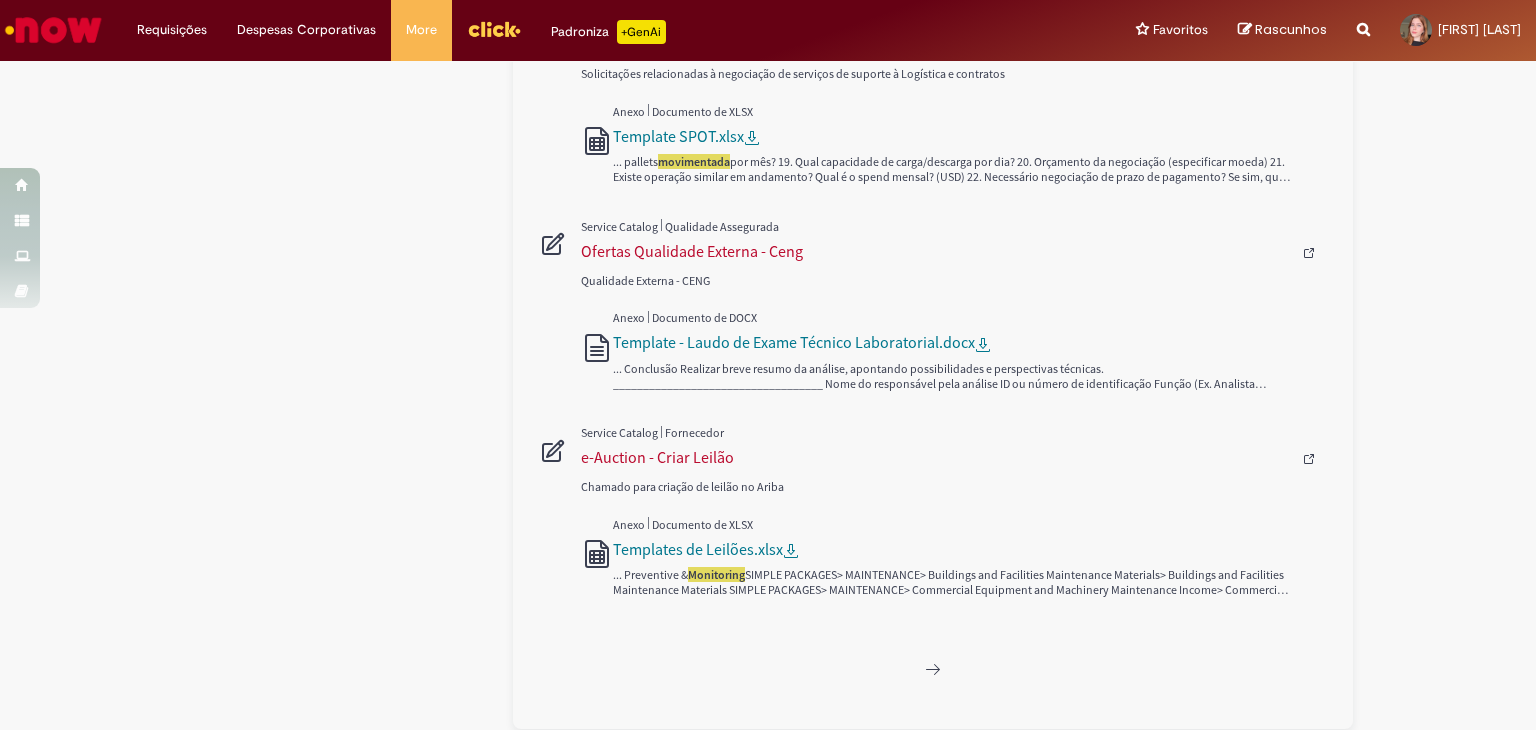scroll, scrollTop: 1492, scrollLeft: 0, axis: vertical 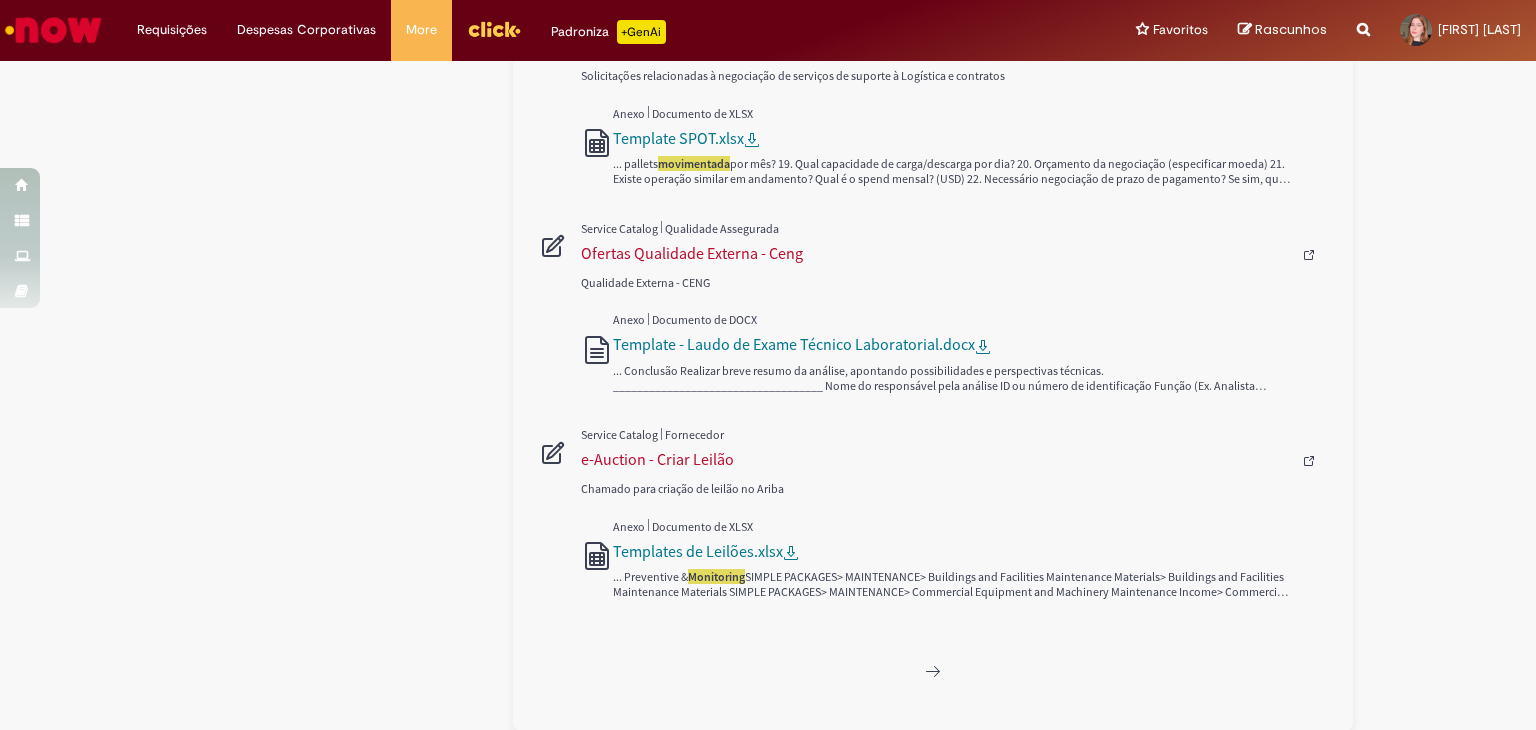 click at bounding box center (933, 671) 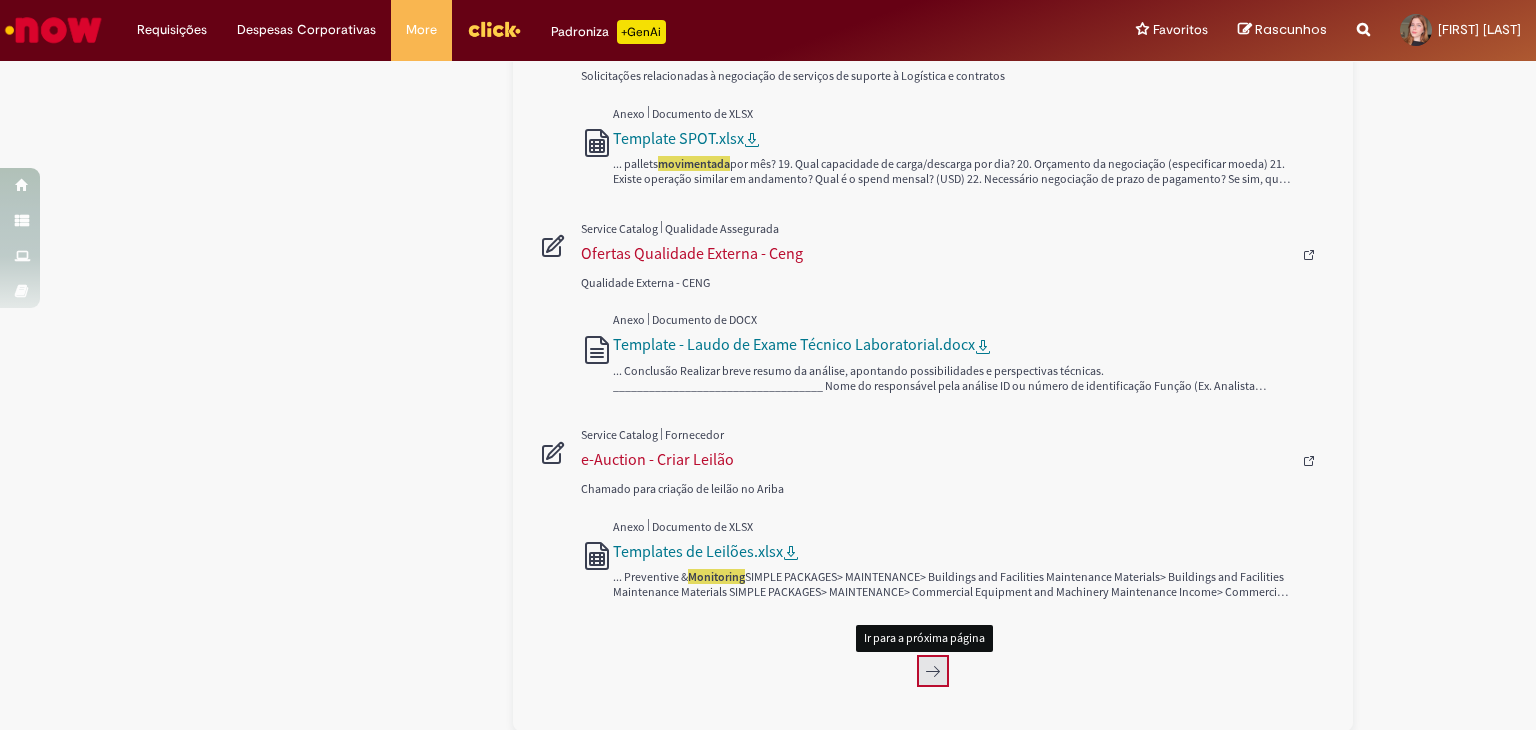 click at bounding box center (933, 671) 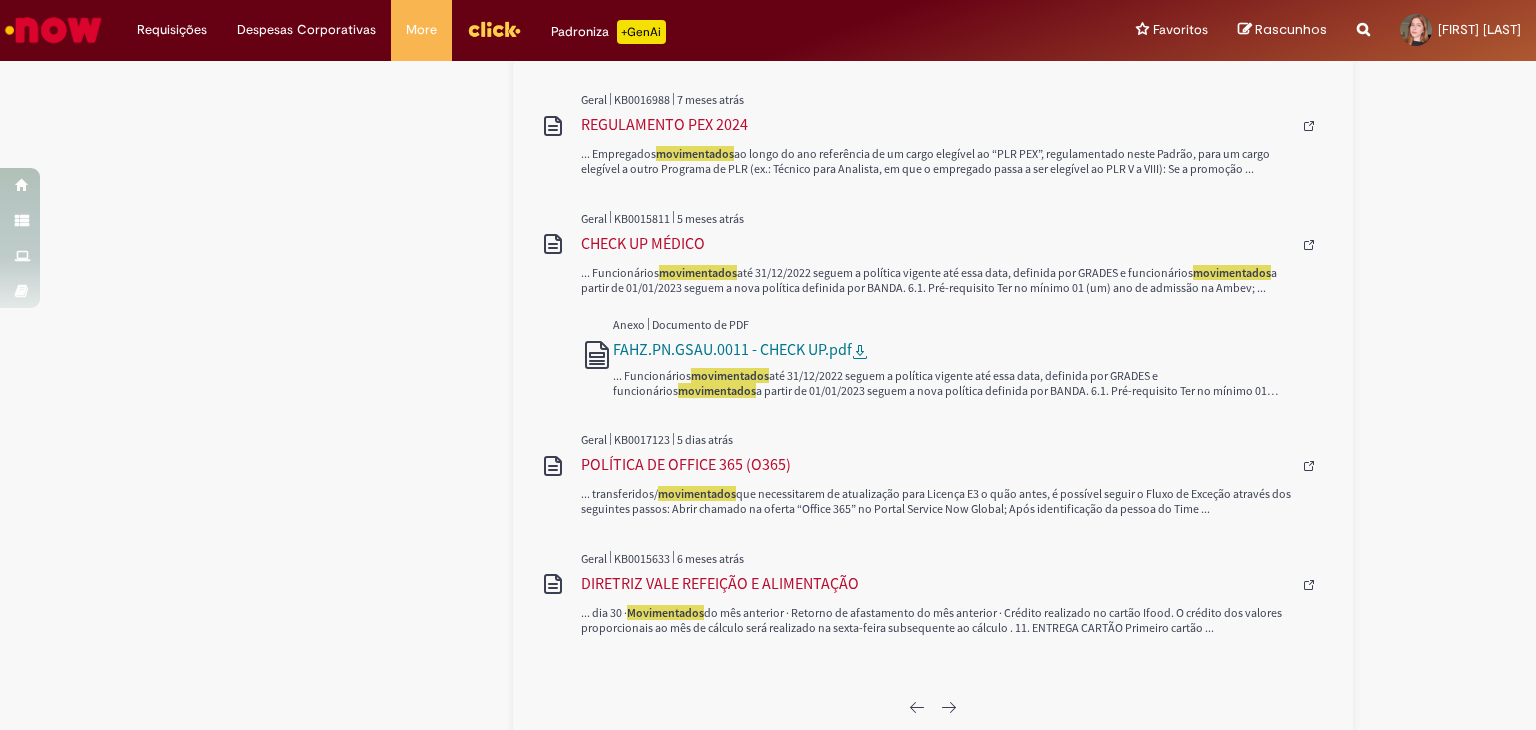 scroll, scrollTop: 1242, scrollLeft: 0, axis: vertical 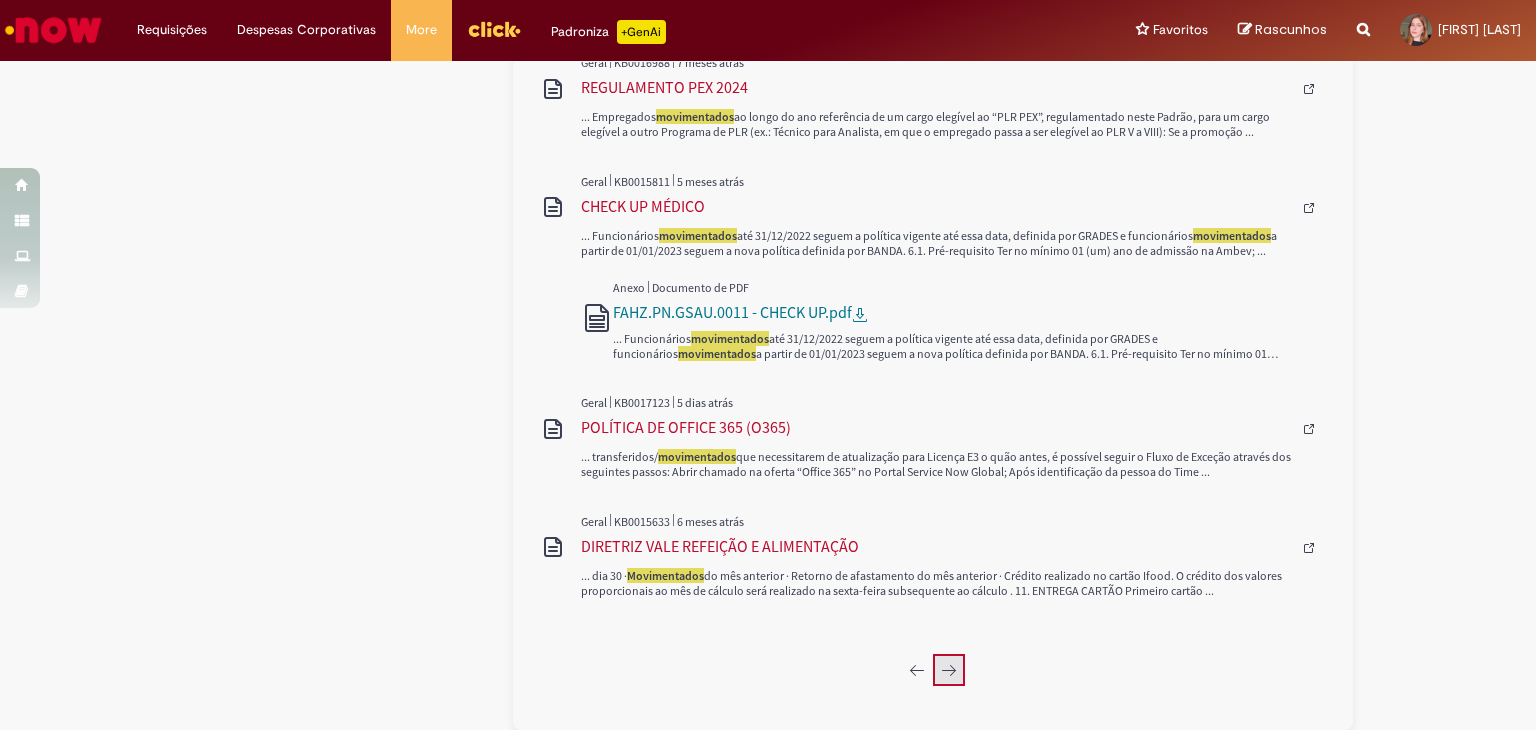 click at bounding box center [949, 670] 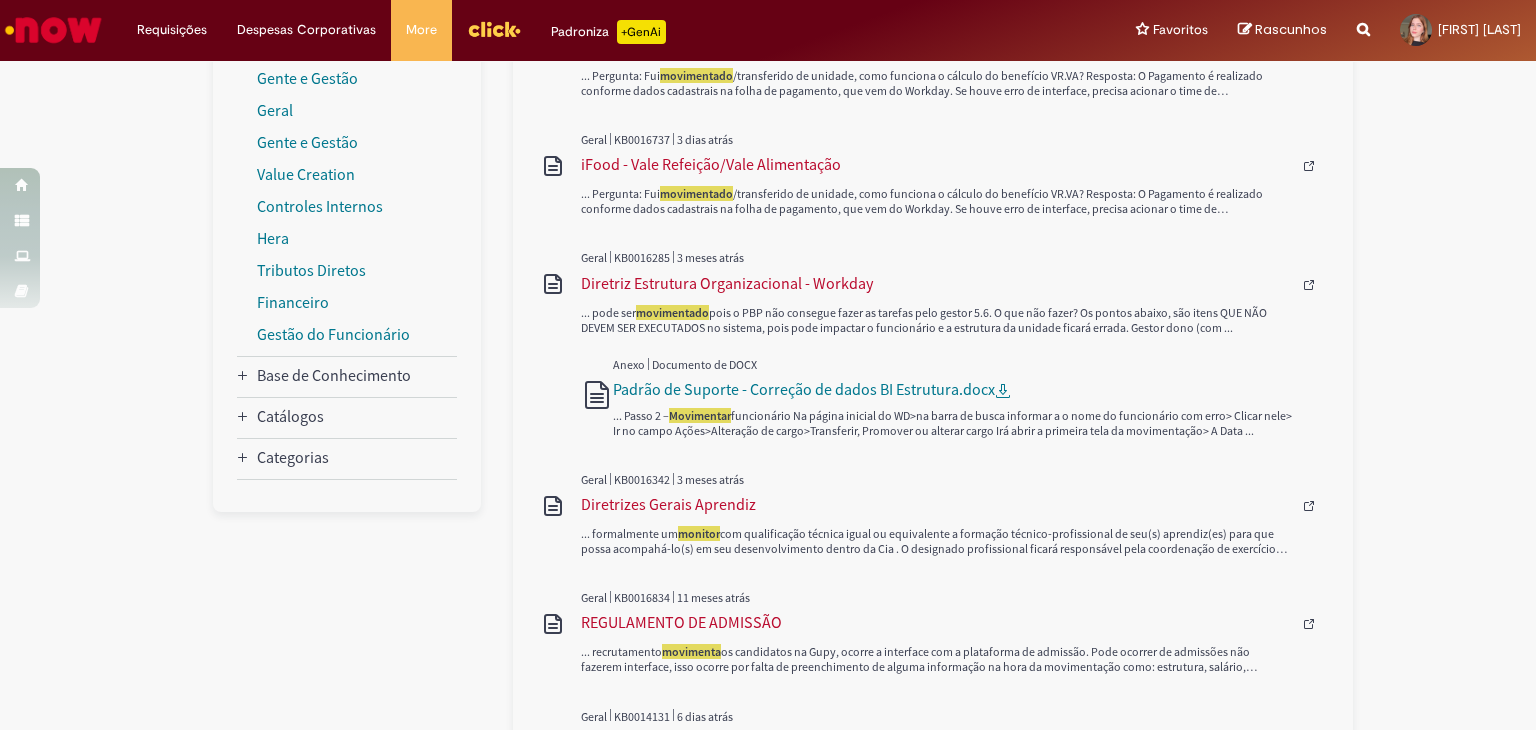 scroll, scrollTop: 364, scrollLeft: 0, axis: vertical 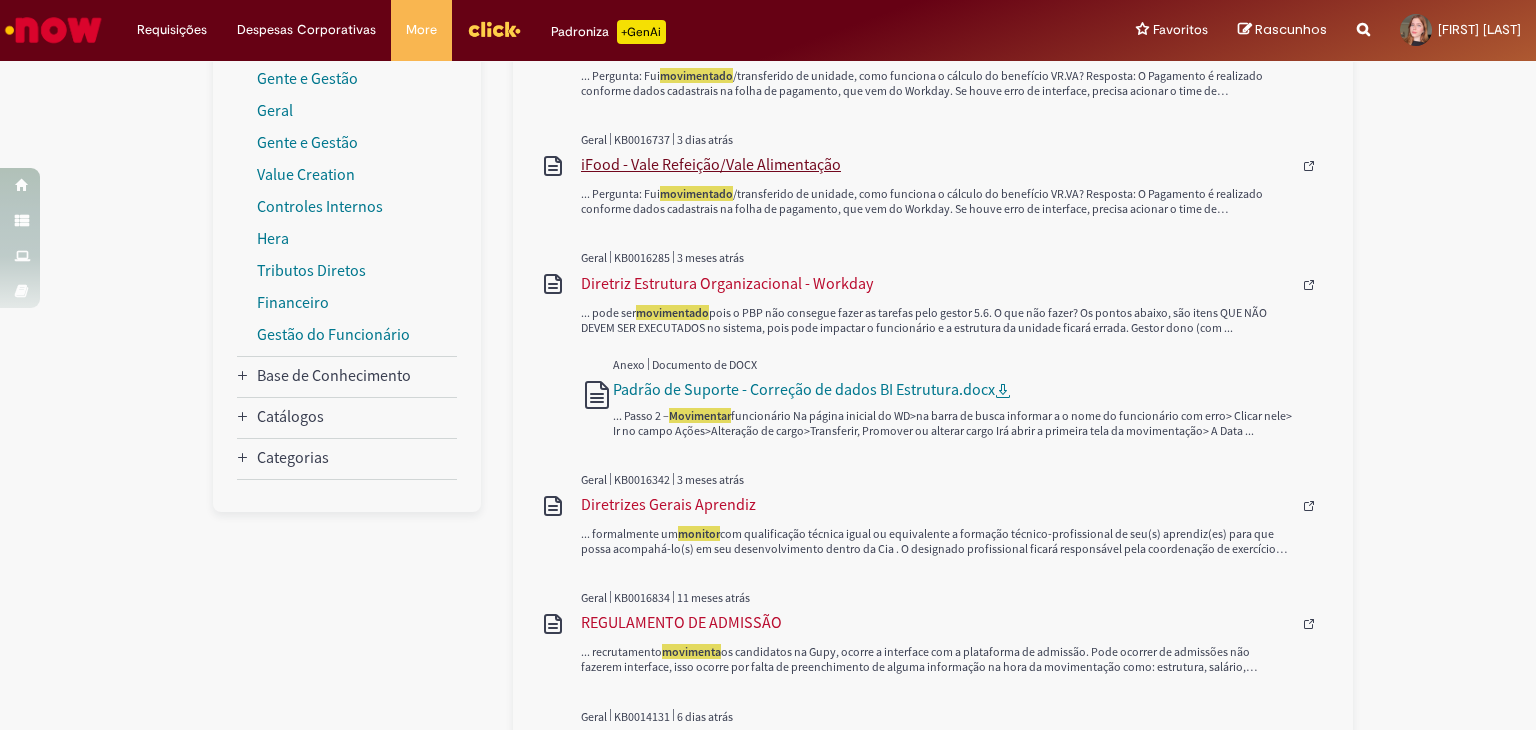 click on "iFood - Vale Refeição/Vale Alimentação" at bounding box center (936, 164) 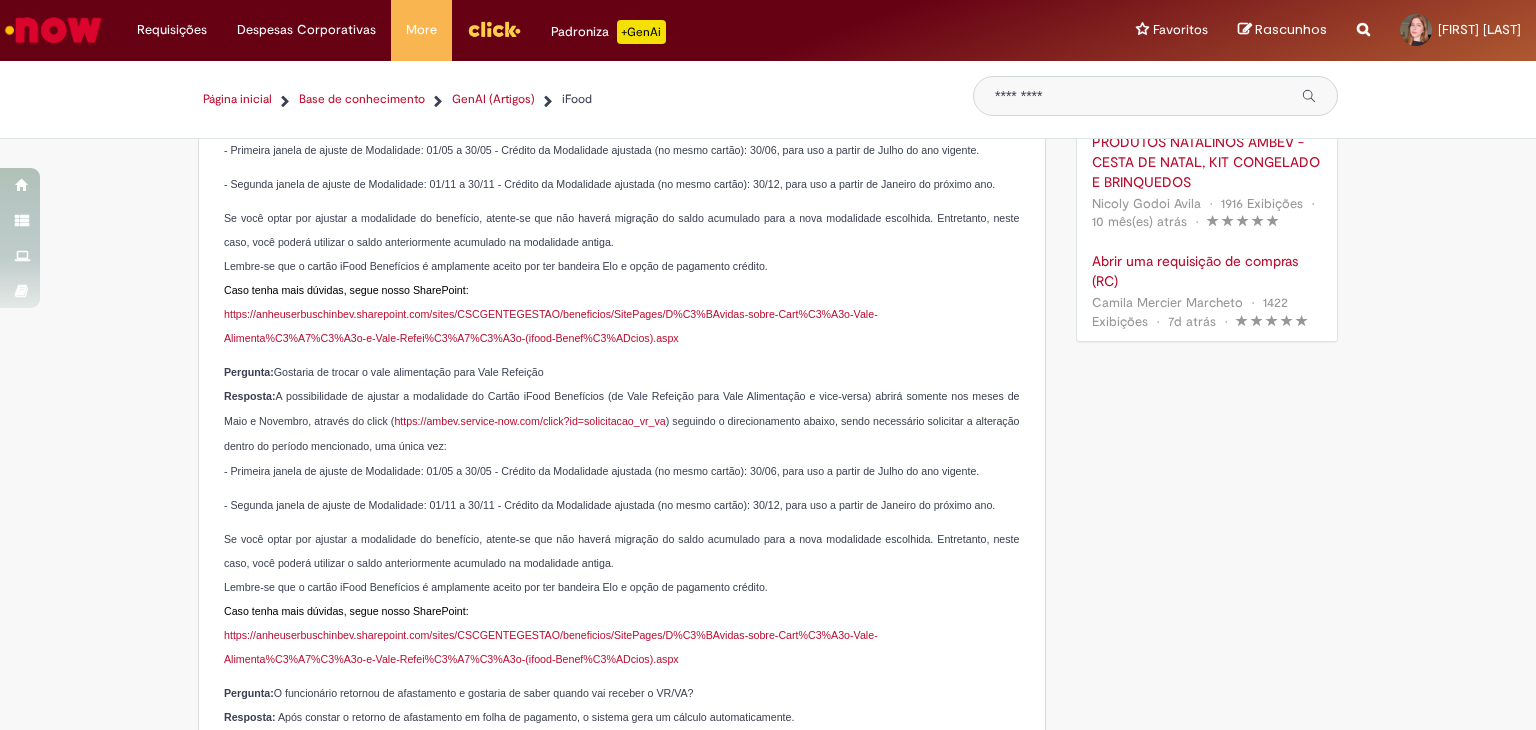 scroll, scrollTop: 348, scrollLeft: 0, axis: vertical 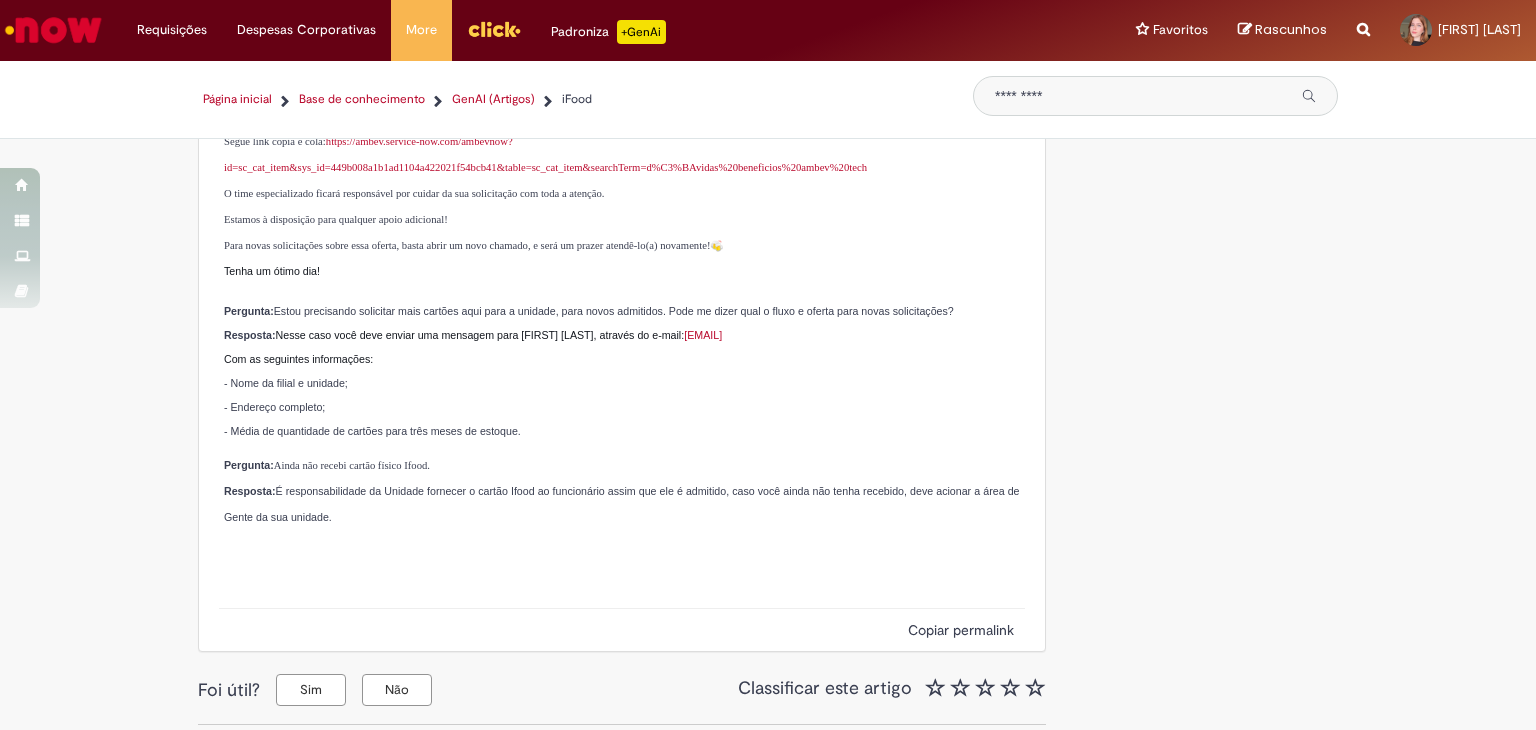 type on "**********" 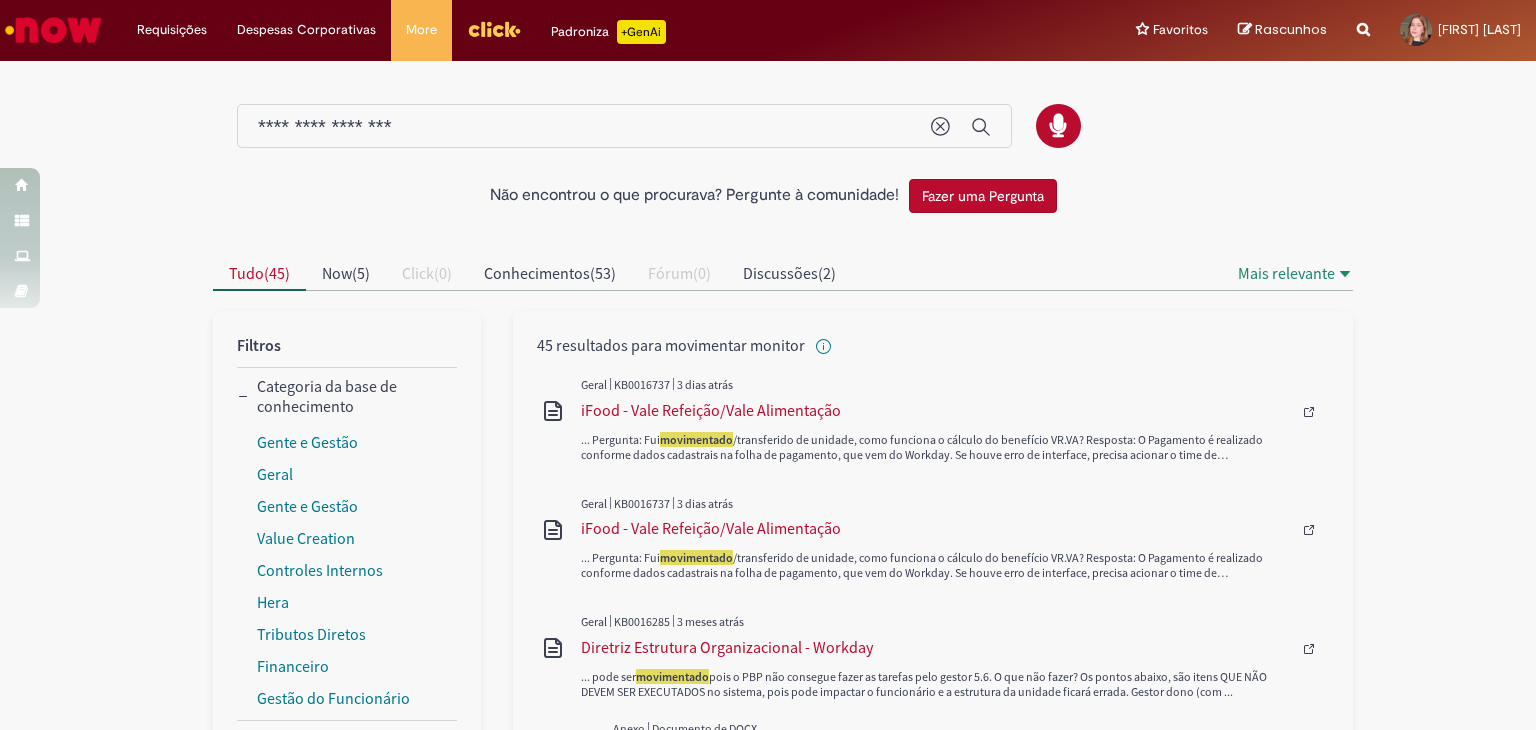 scroll, scrollTop: 1552, scrollLeft: 0, axis: vertical 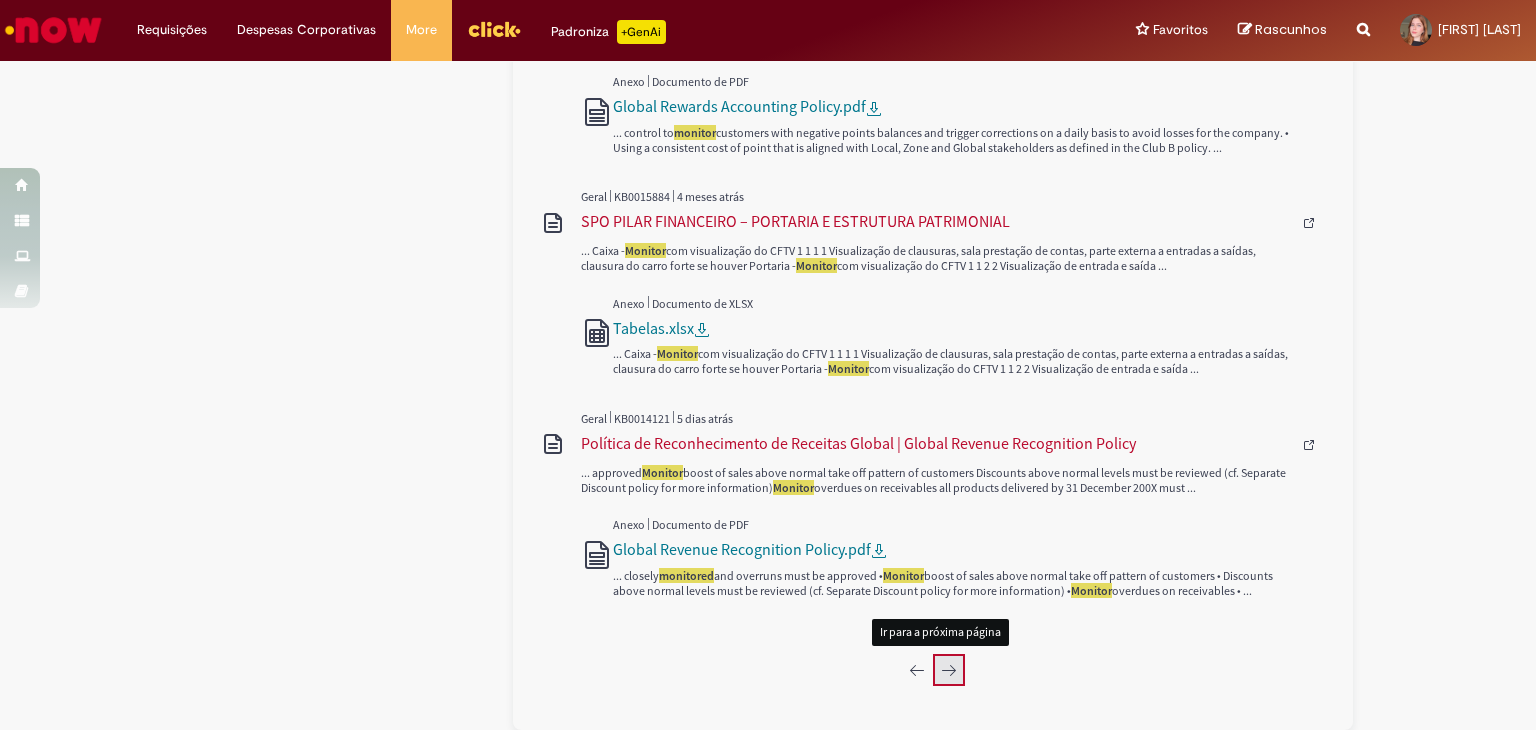 click 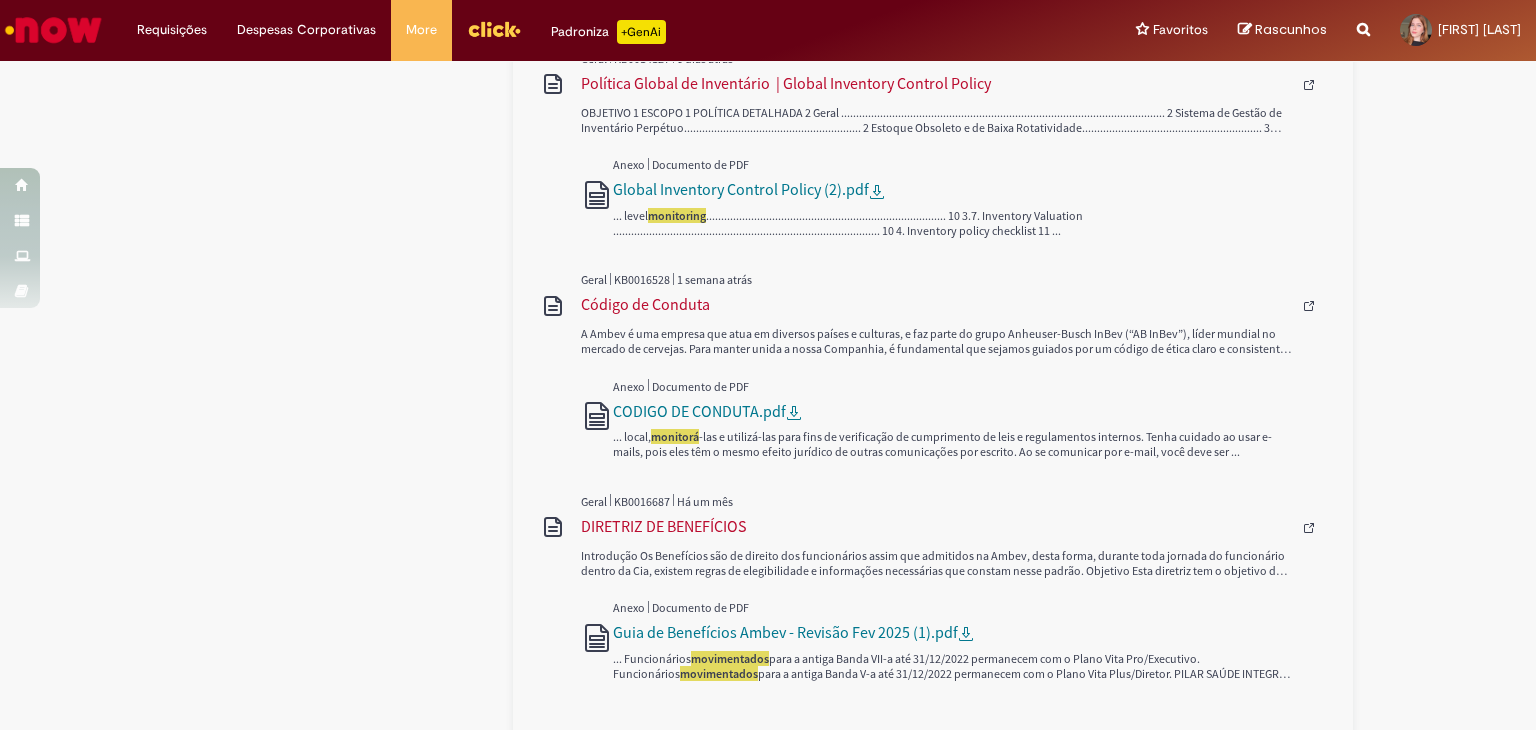 scroll, scrollTop: 1764, scrollLeft: 0, axis: vertical 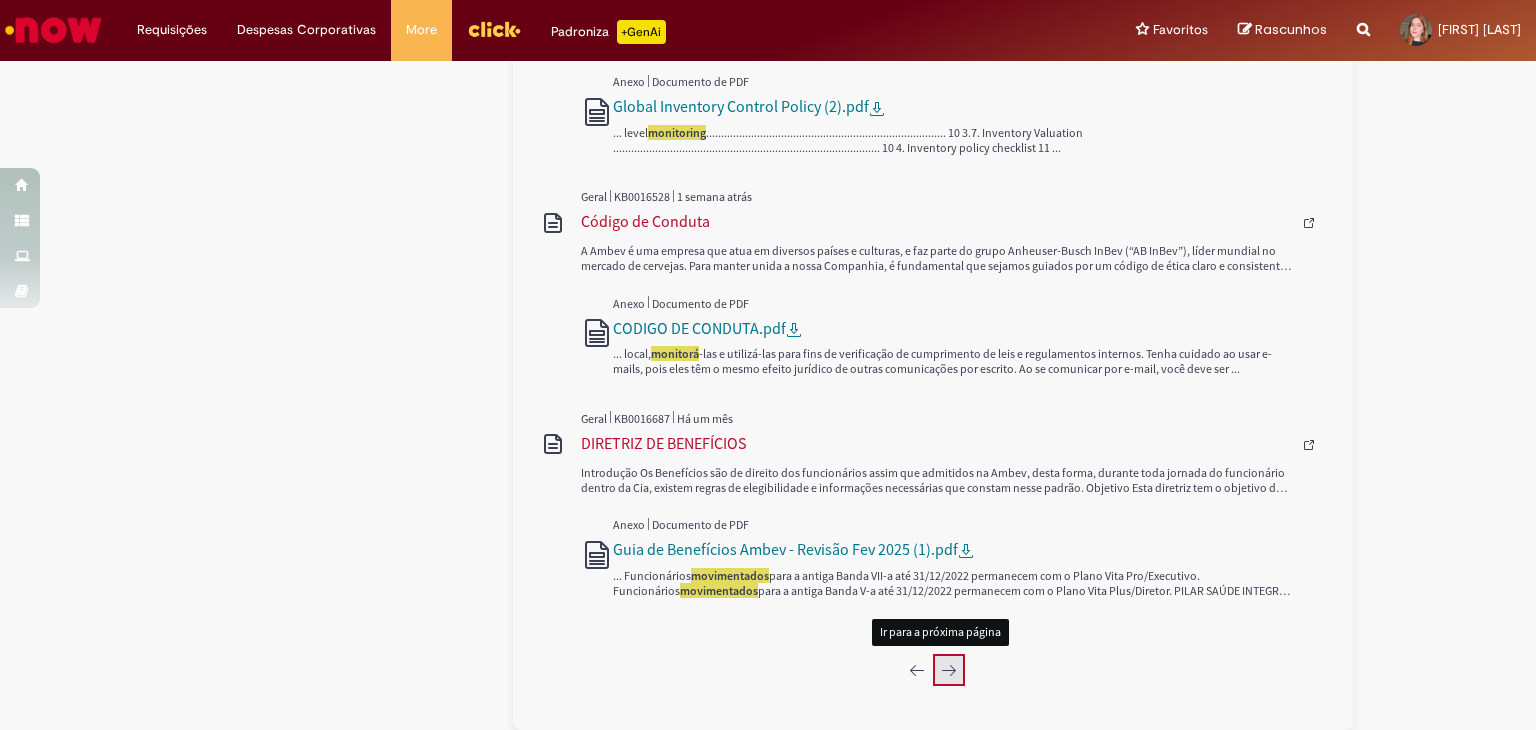 click 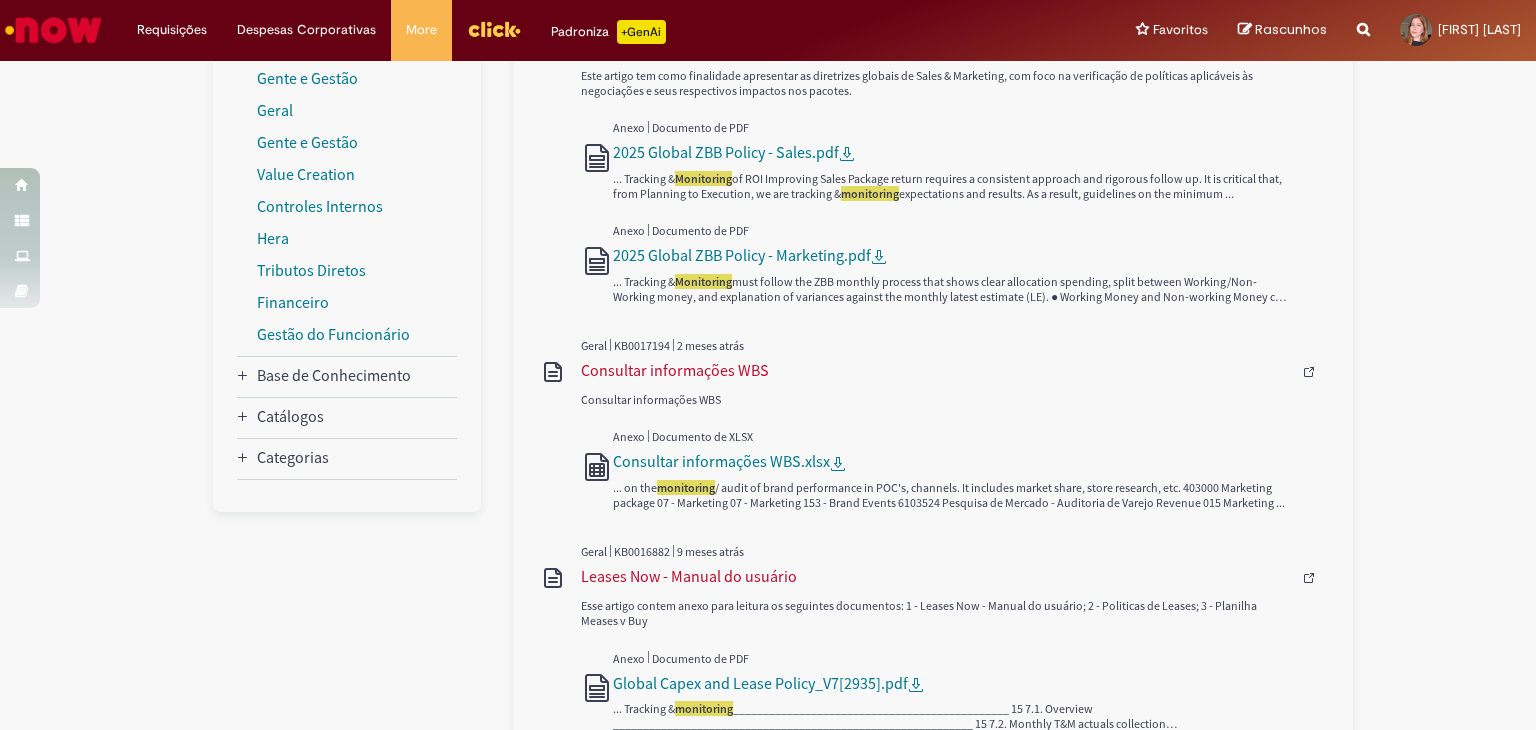 scroll, scrollTop: 500, scrollLeft: 0, axis: vertical 